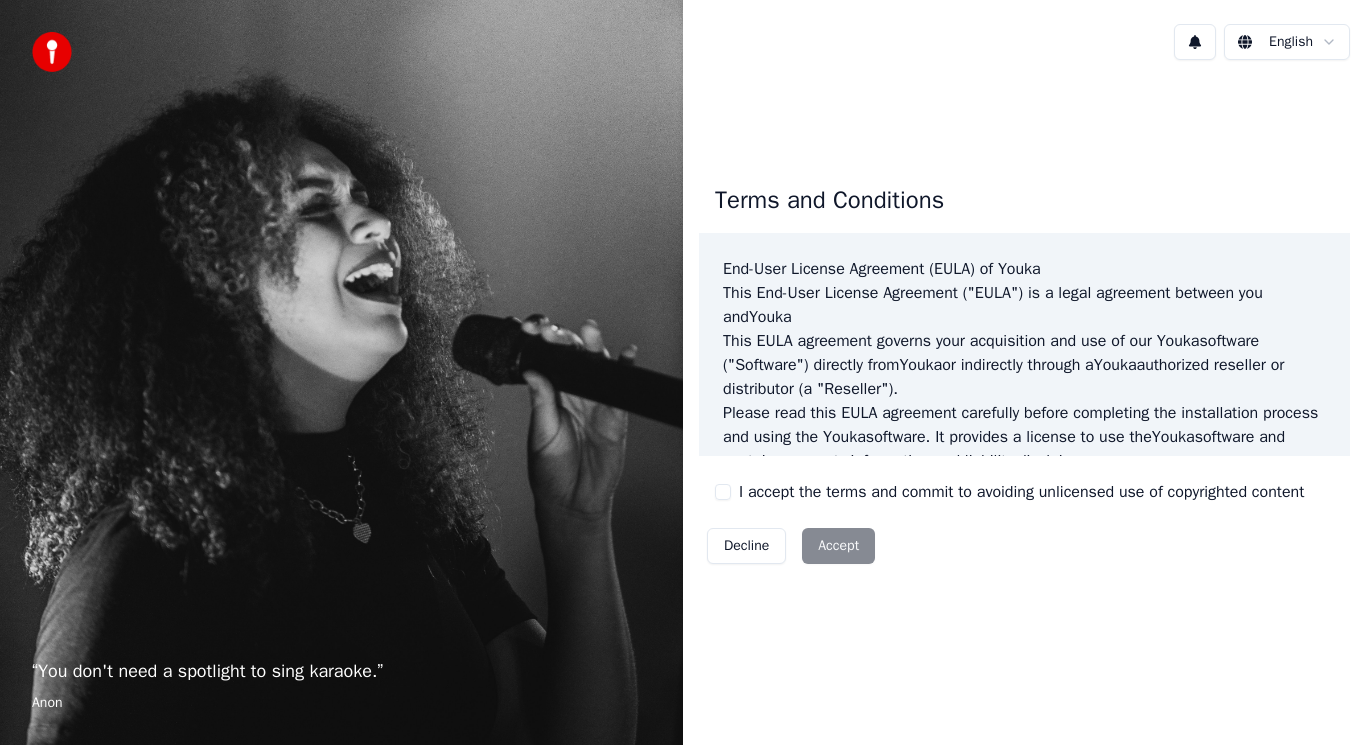 scroll, scrollTop: 0, scrollLeft: 0, axis: both 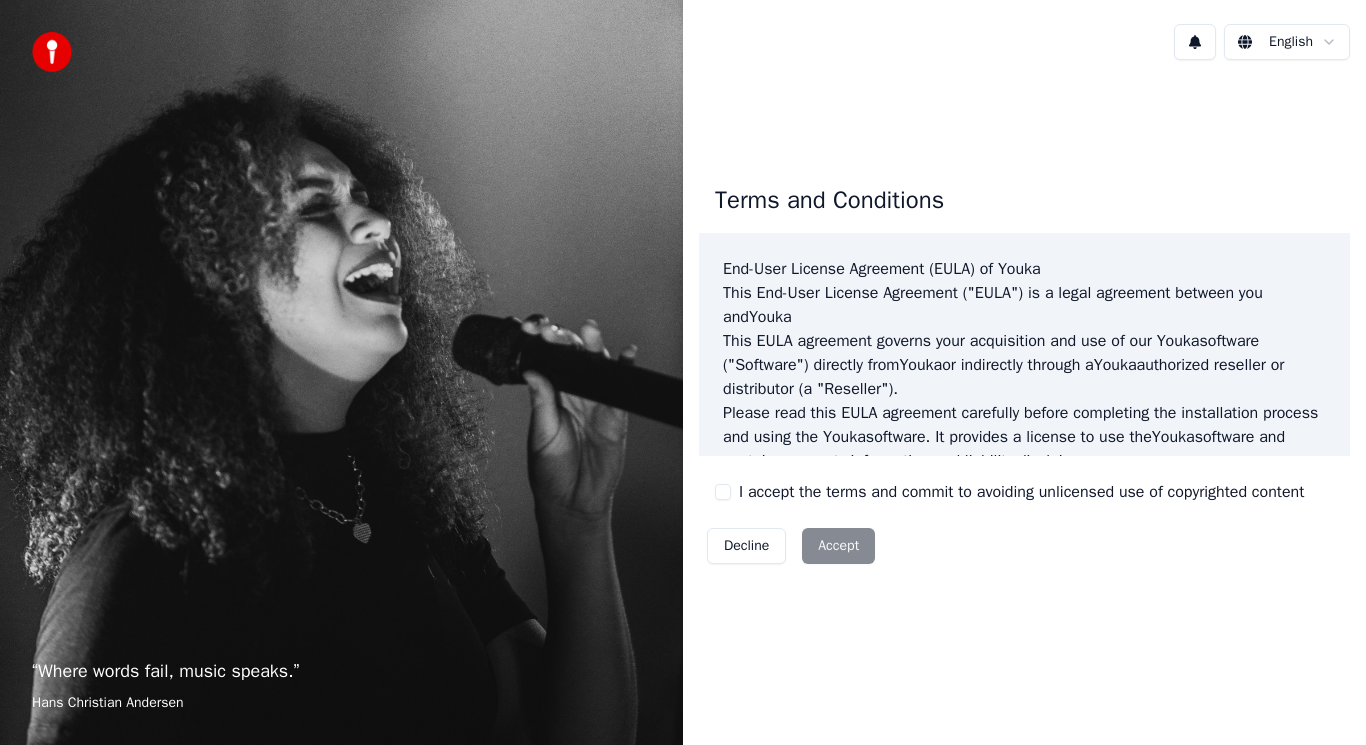 click on "Decline Accept" at bounding box center [791, 546] 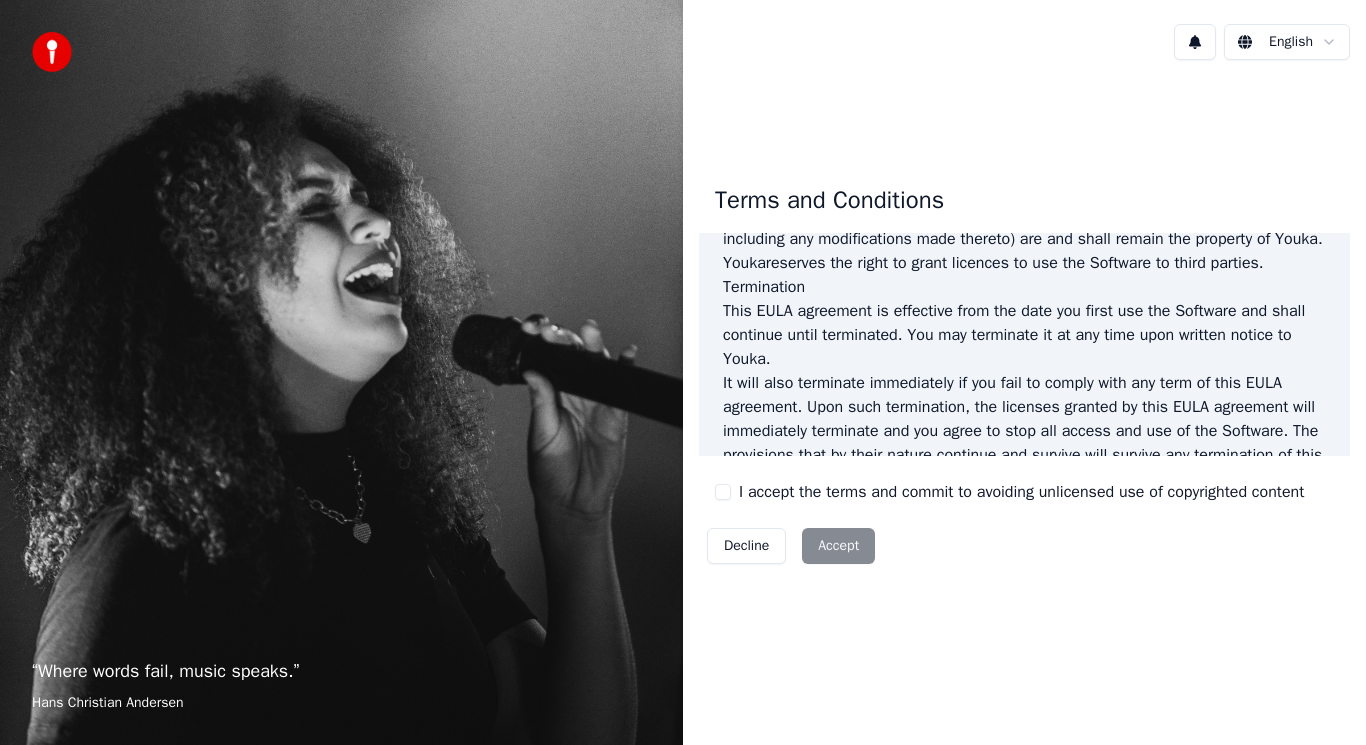 scroll, scrollTop: 1360, scrollLeft: 0, axis: vertical 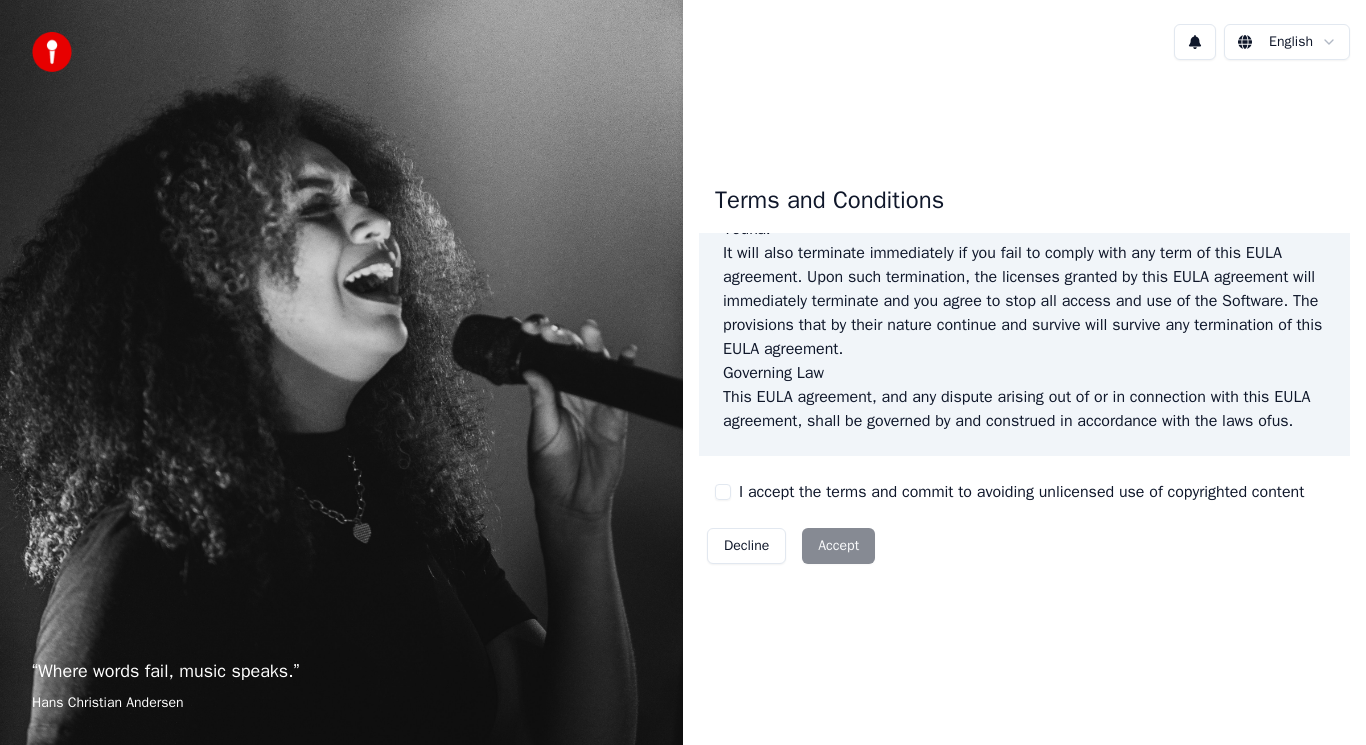 click on "I accept the terms and commit to avoiding unlicensed use of copyrighted content" at bounding box center [723, 492] 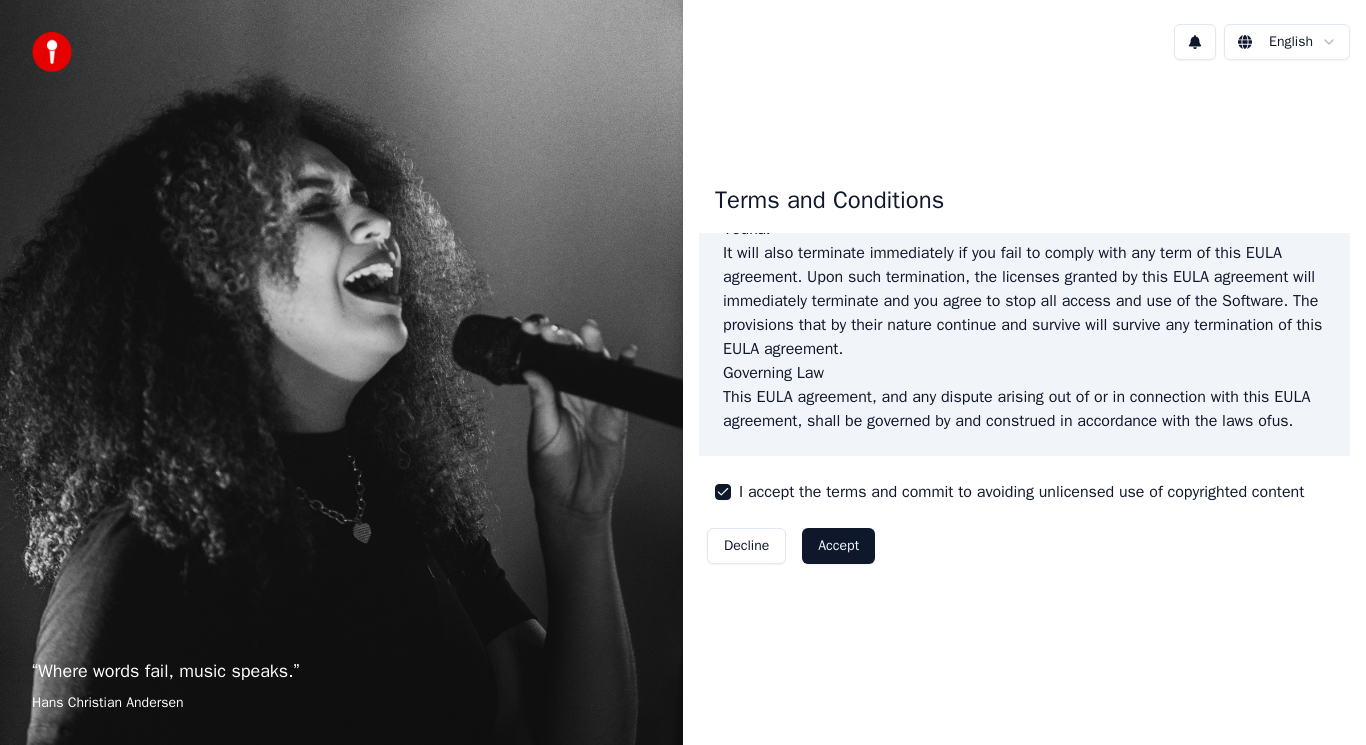 click on "Accept" at bounding box center (838, 546) 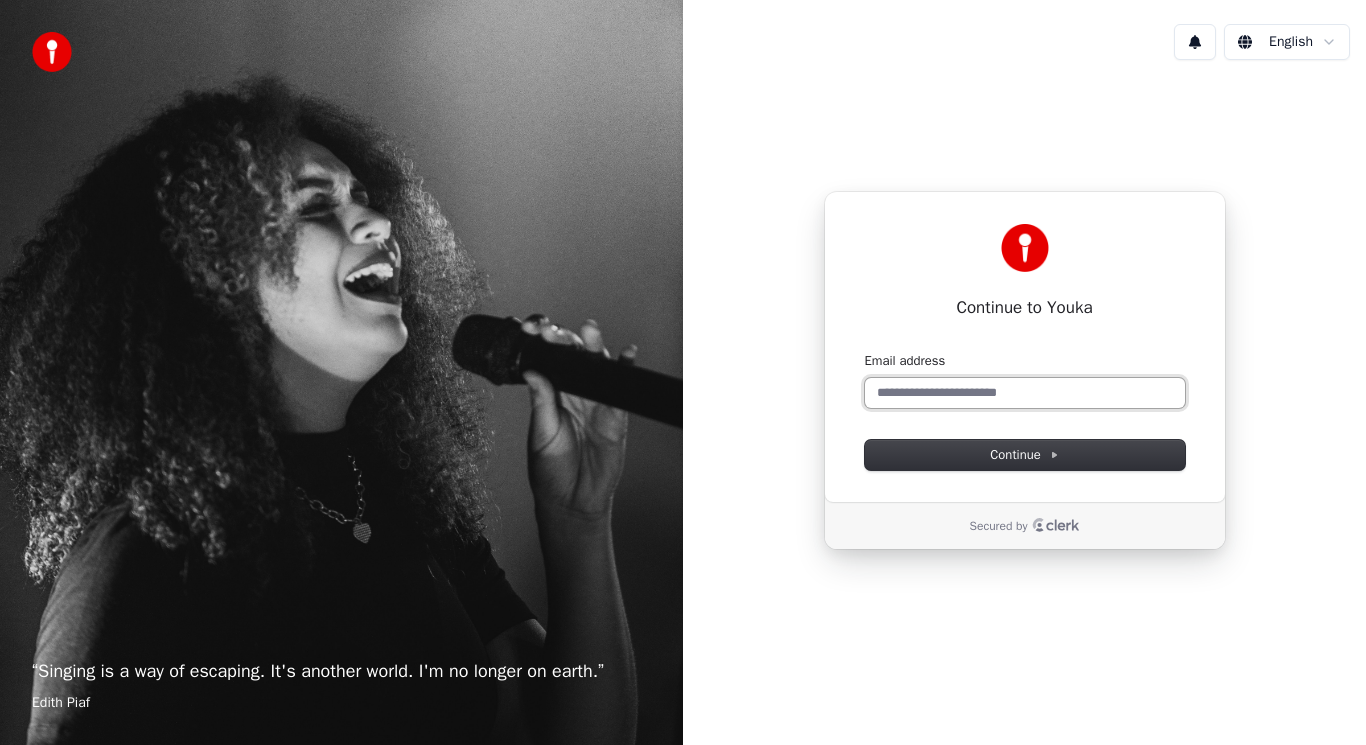 click on "Email address" at bounding box center (1025, 393) 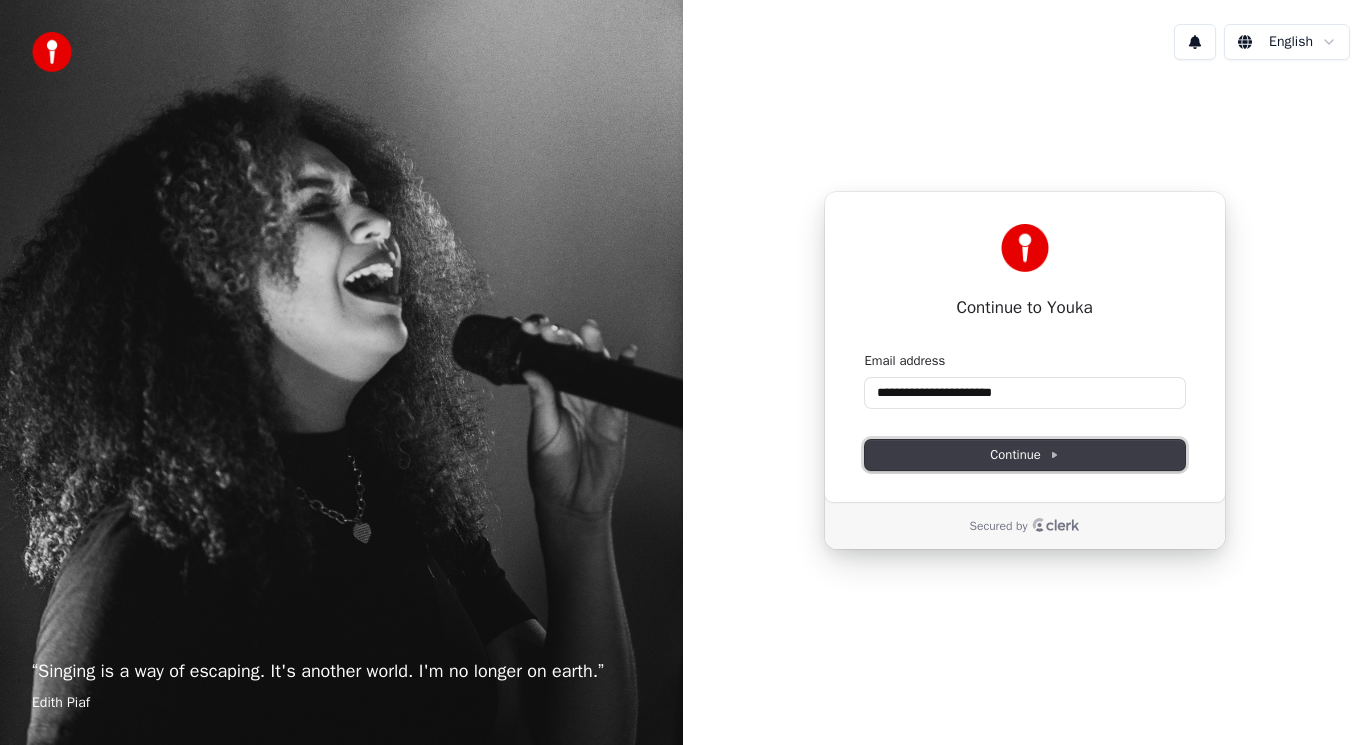 click on "Continue" at bounding box center [1024, 455] 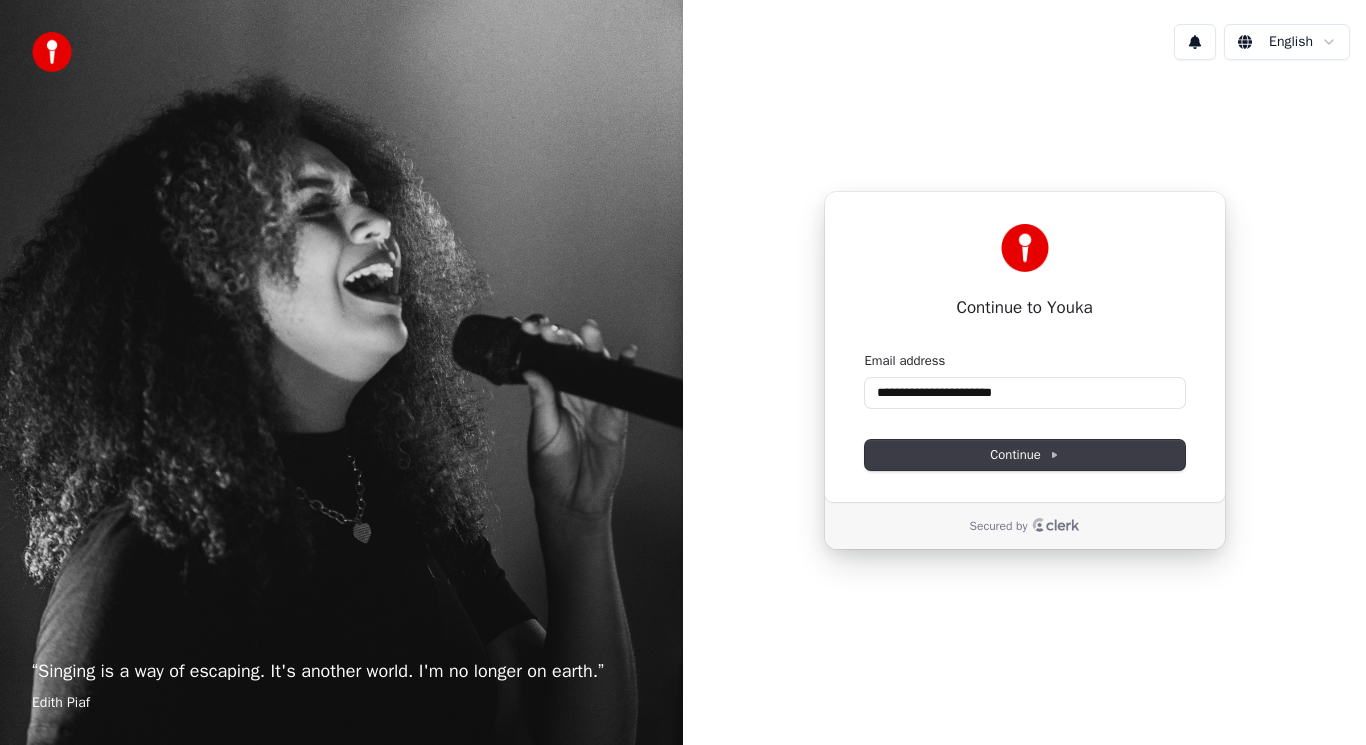 type on "**********" 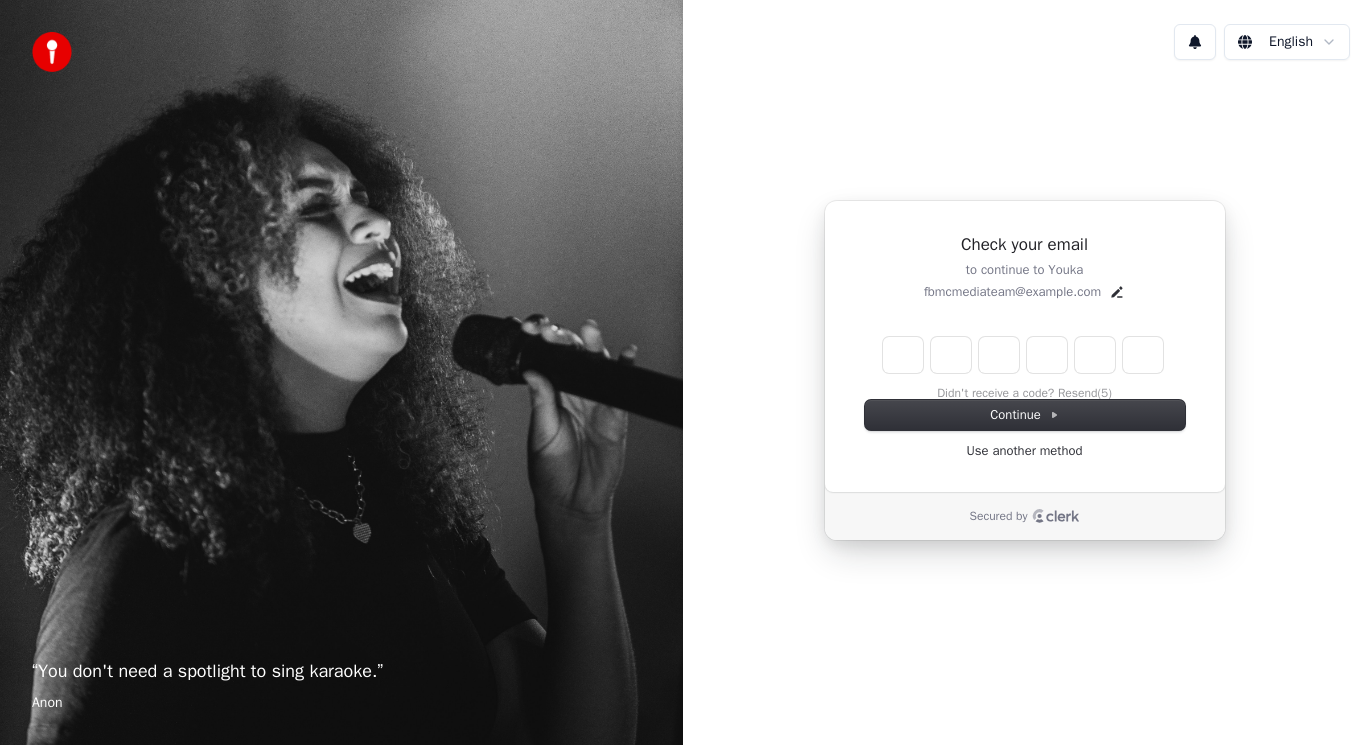 type on "*" 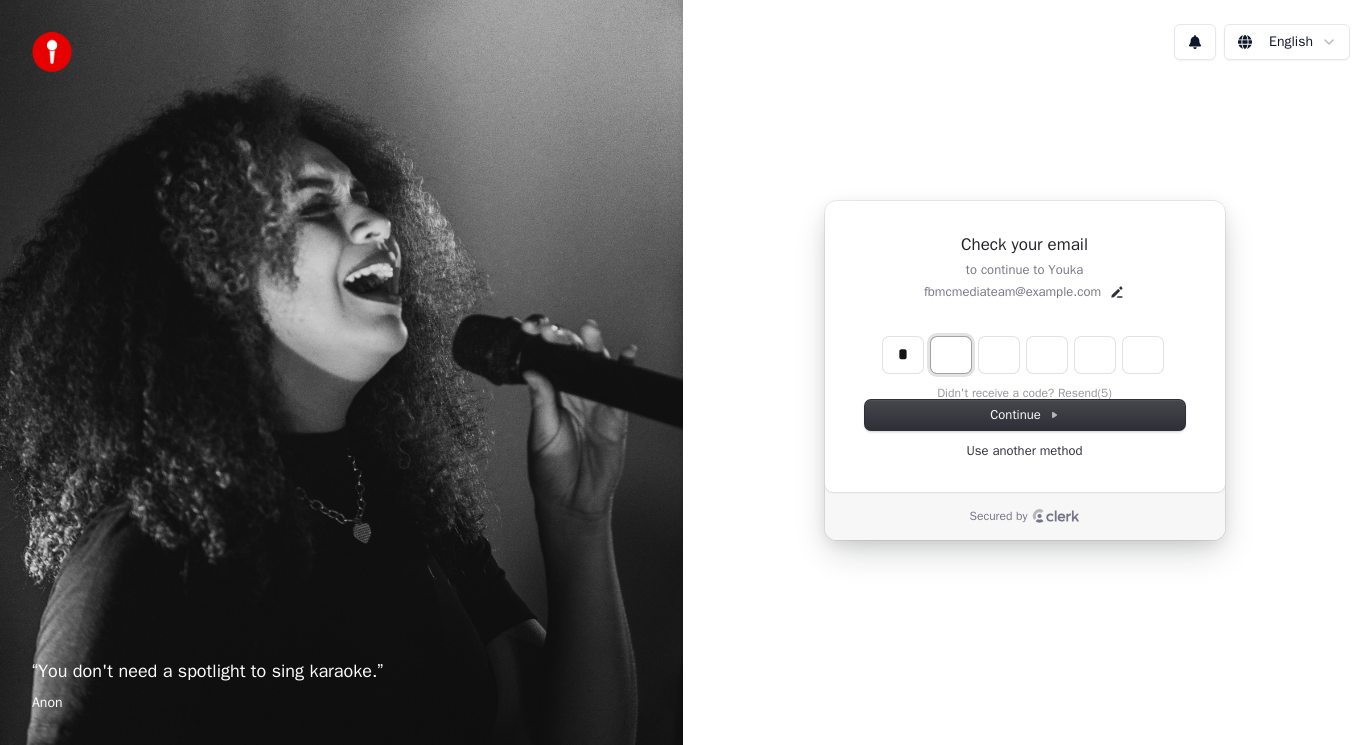 type on "*" 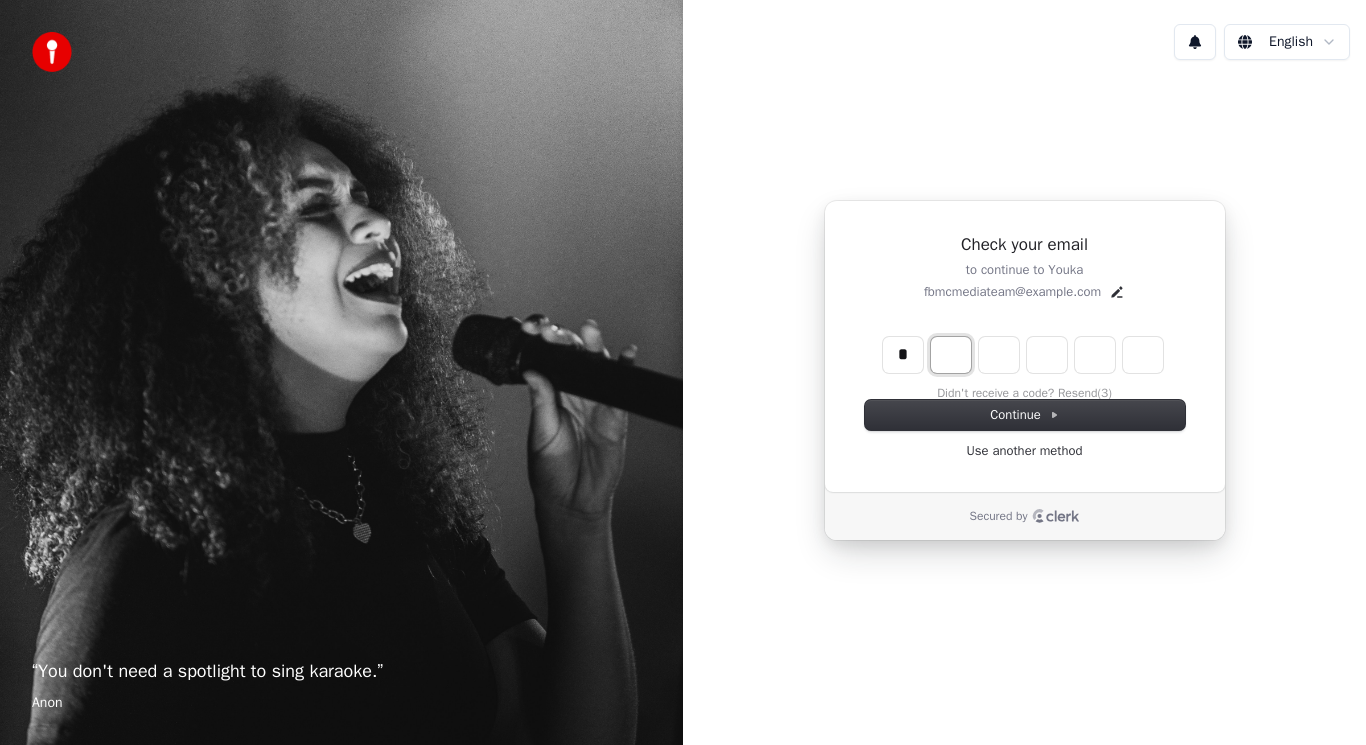 type on "*" 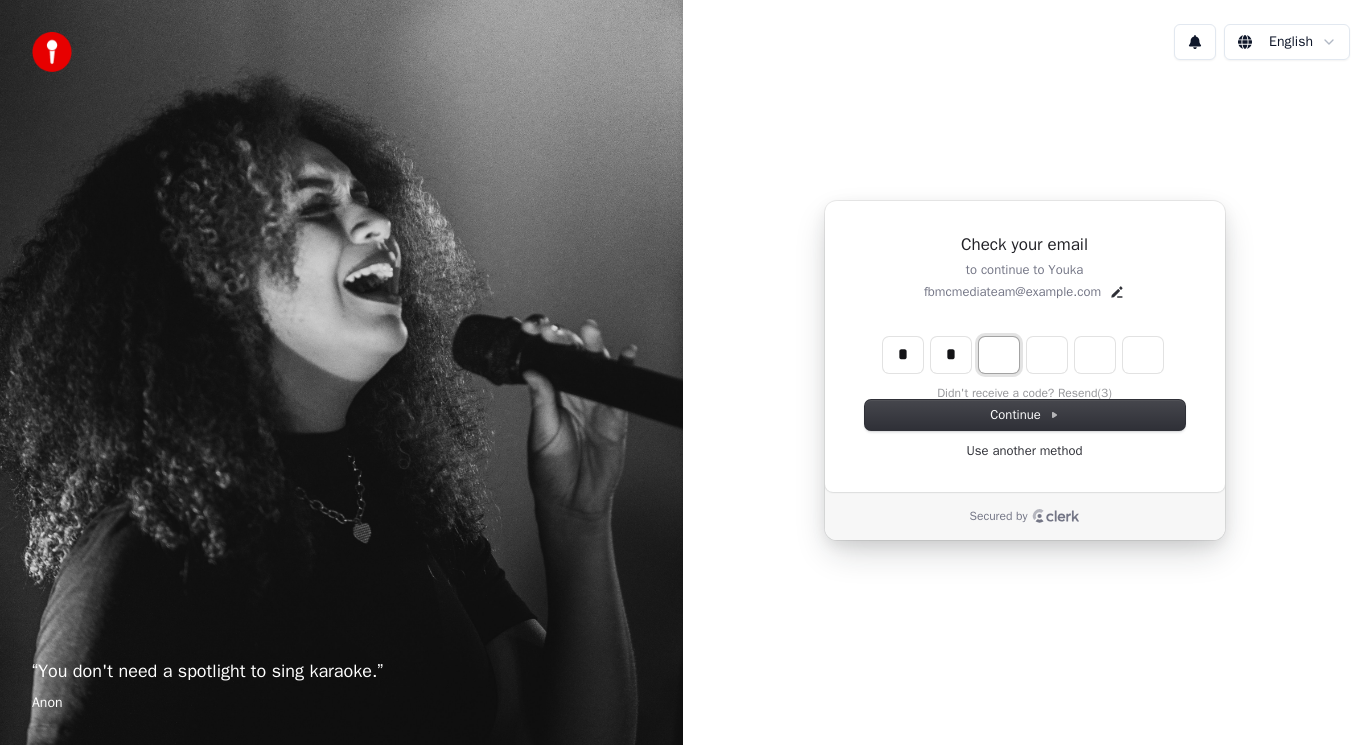 type on "**" 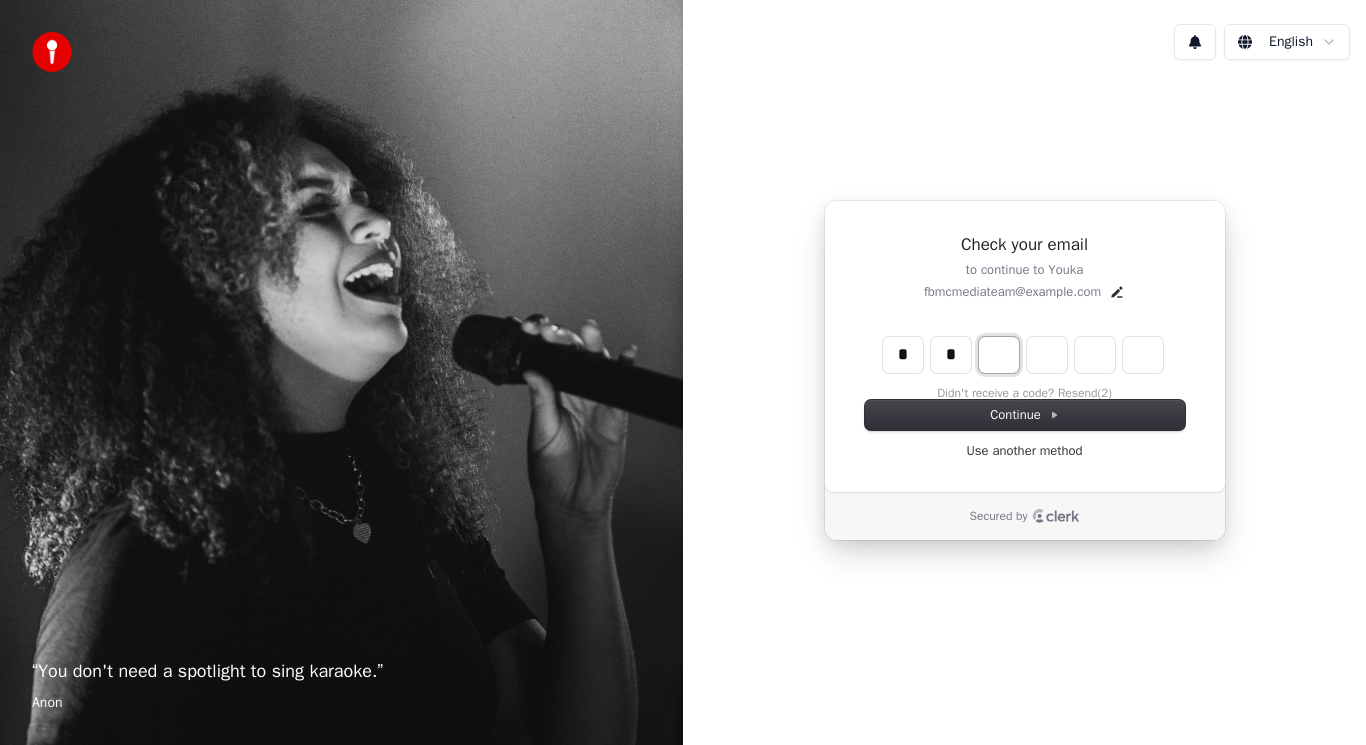 type on "*" 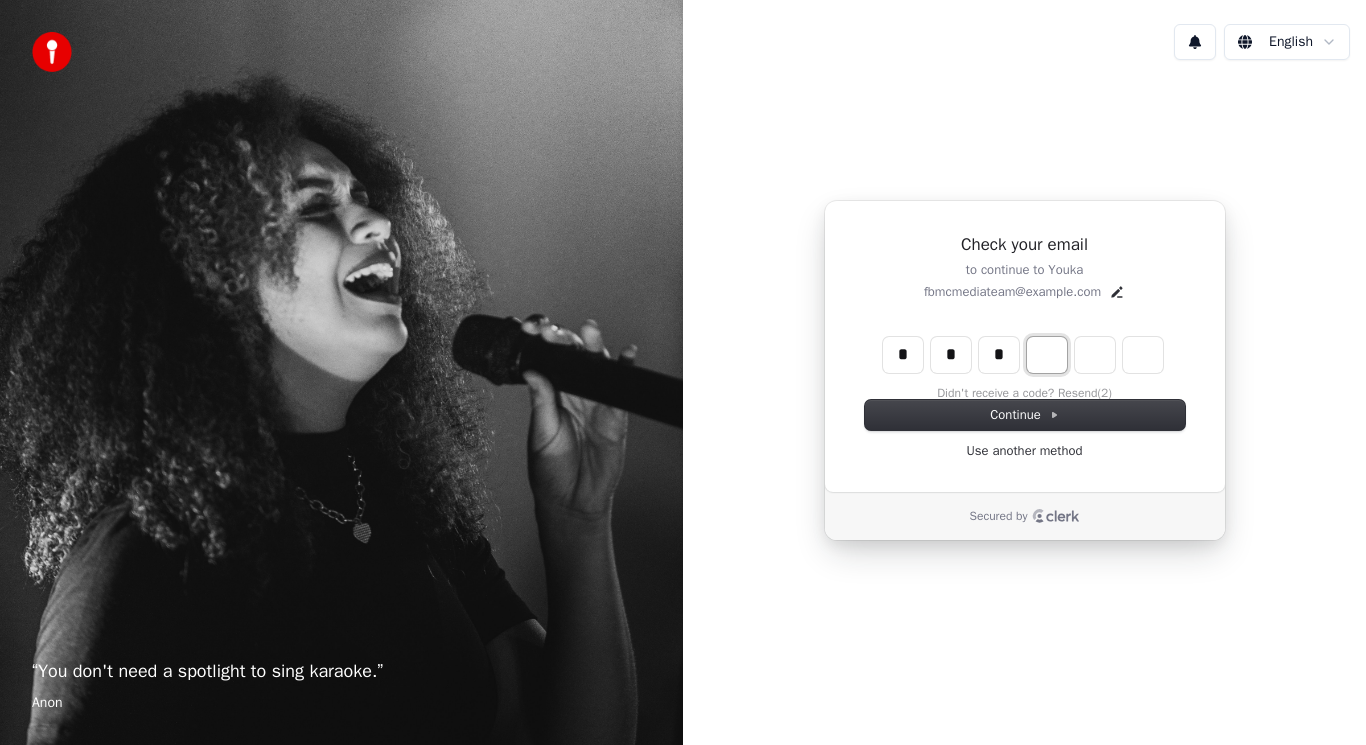 type on "***" 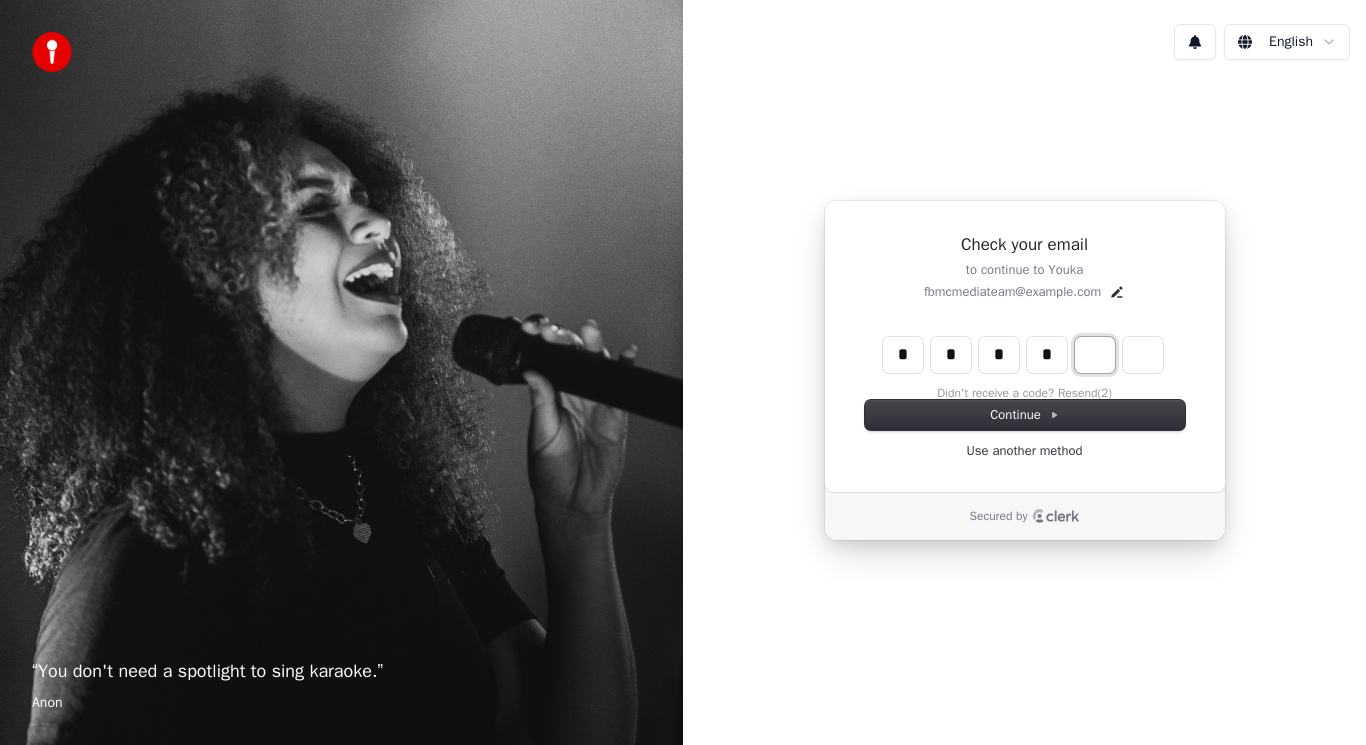 type on "****" 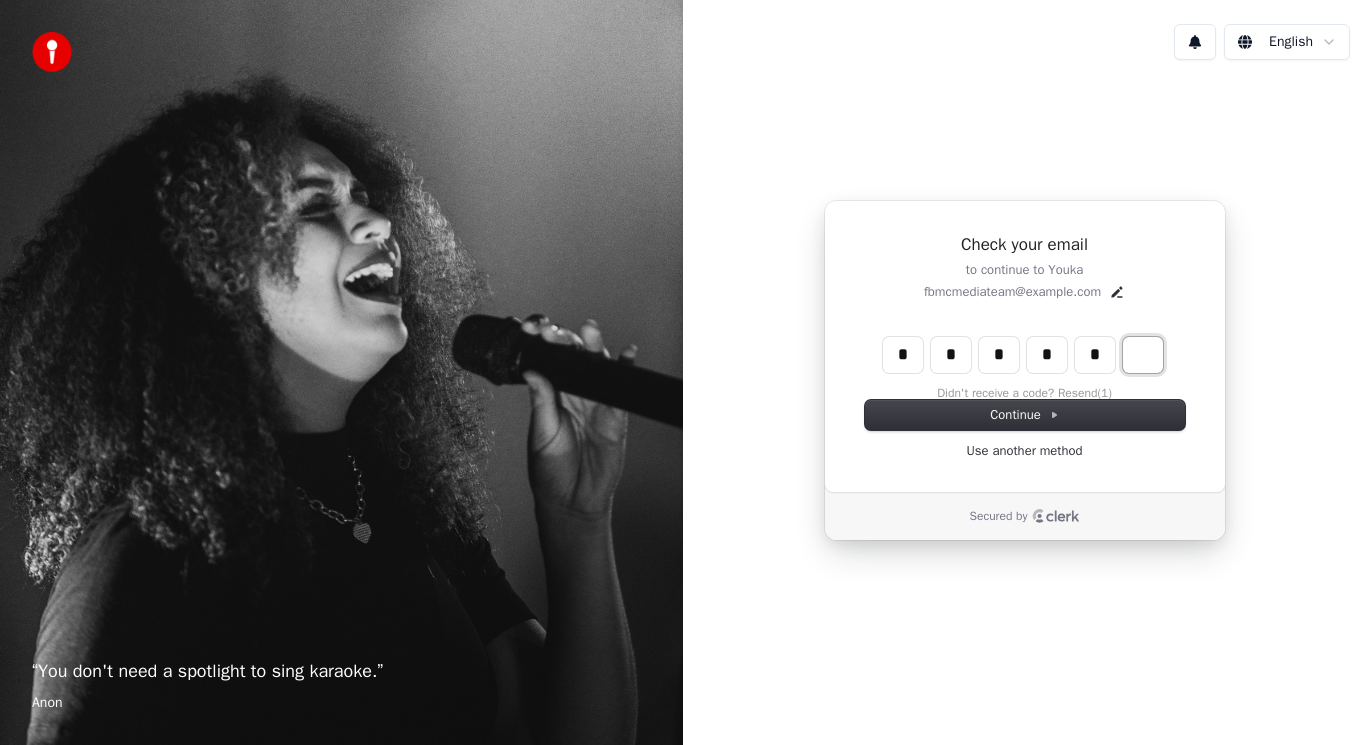 type on "******" 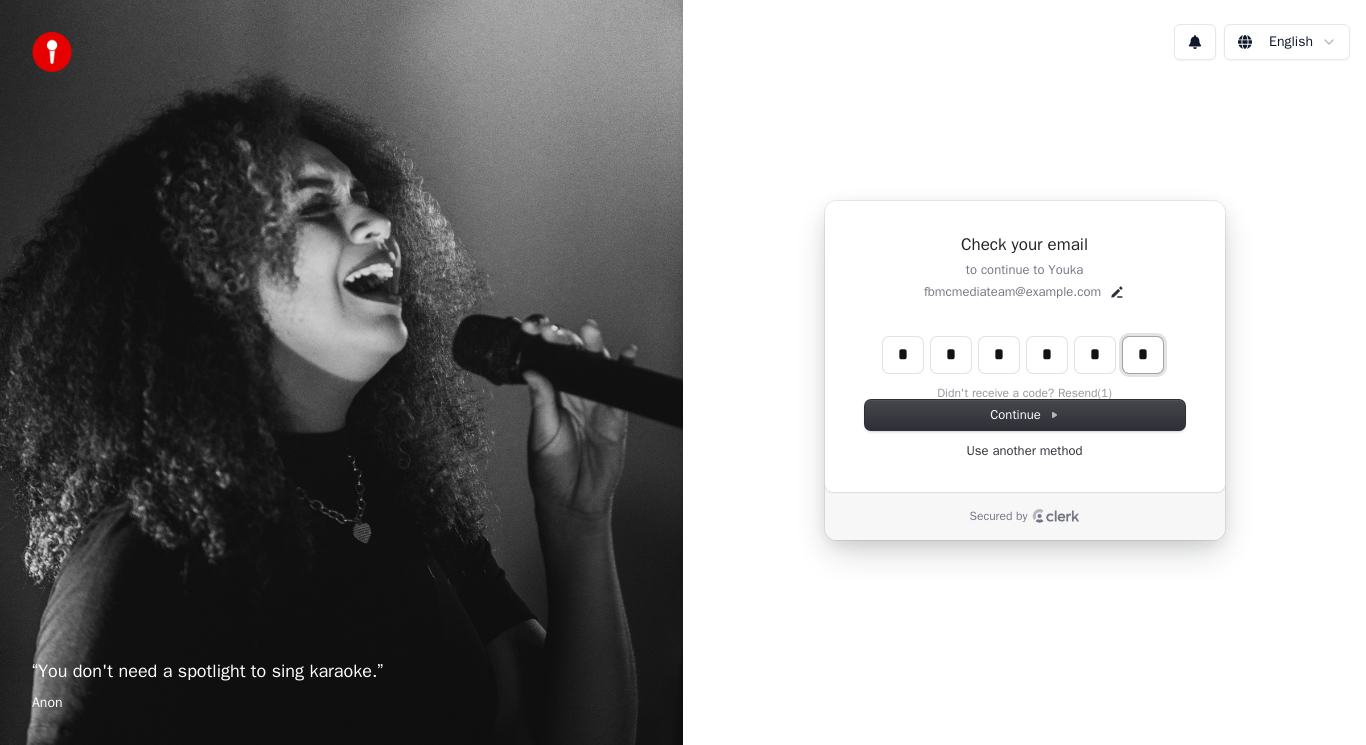 type on "*" 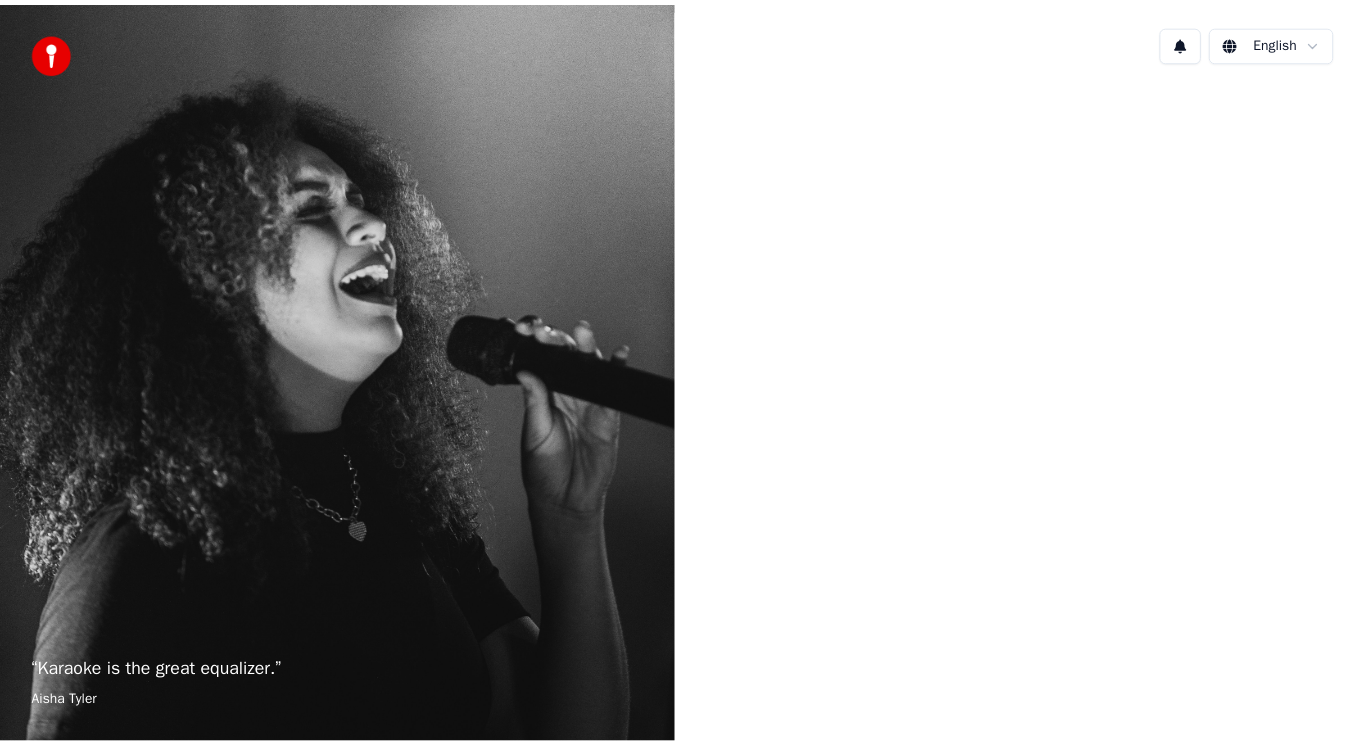 scroll, scrollTop: 0, scrollLeft: 0, axis: both 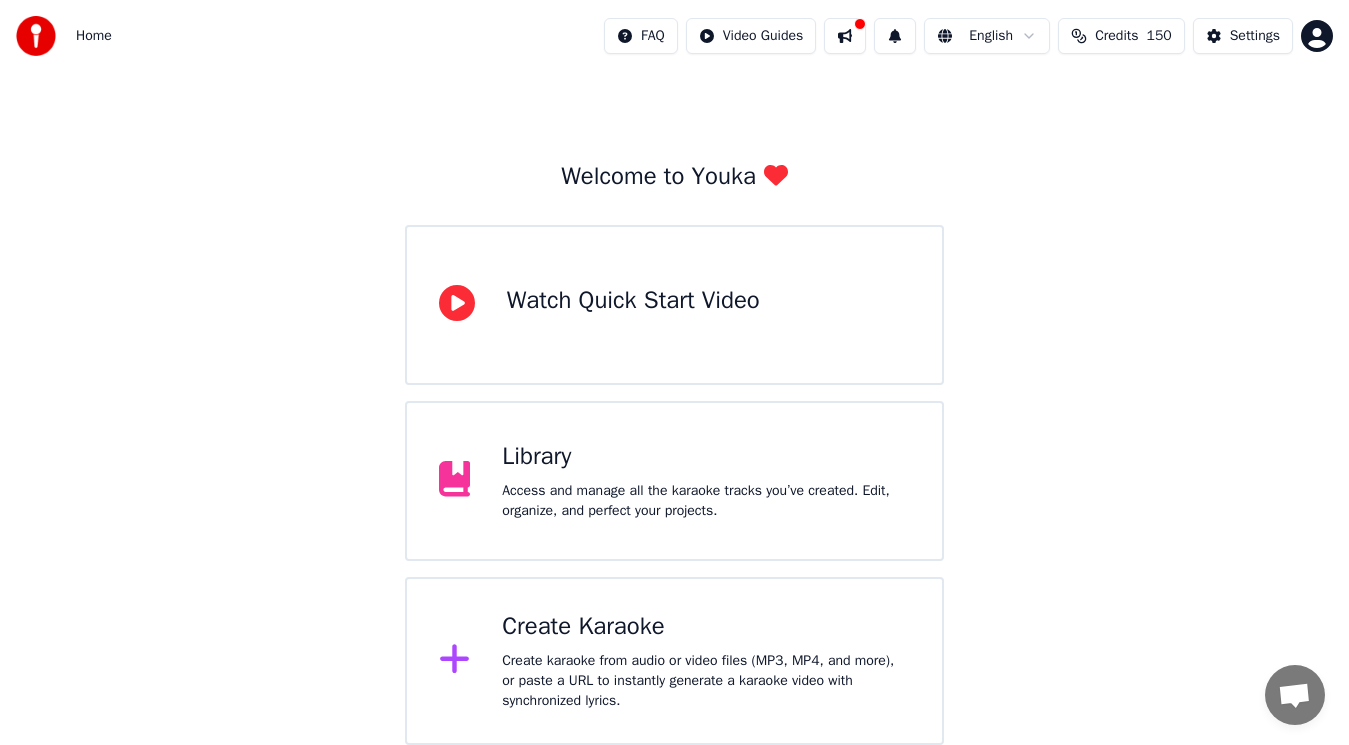 click on "Create Karaoke" at bounding box center (706, 627) 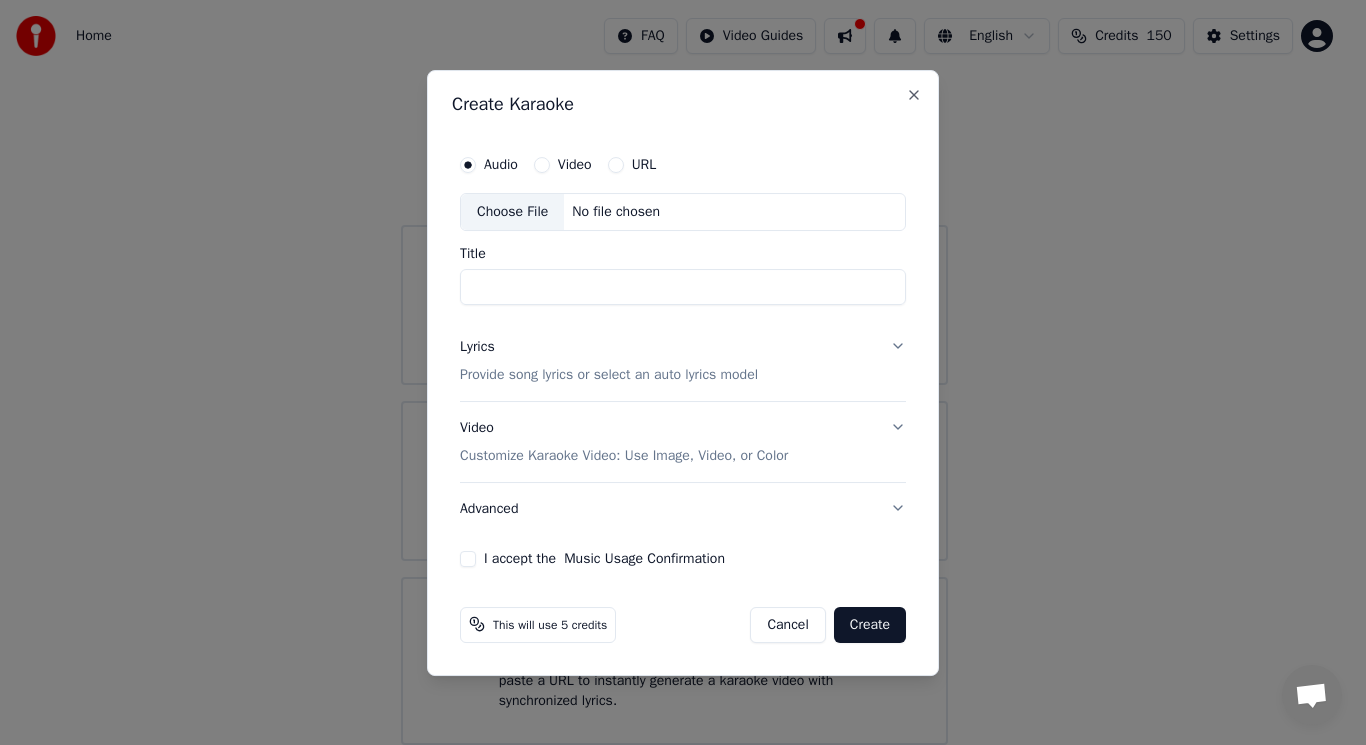 click on "Choose File" at bounding box center [512, 212] 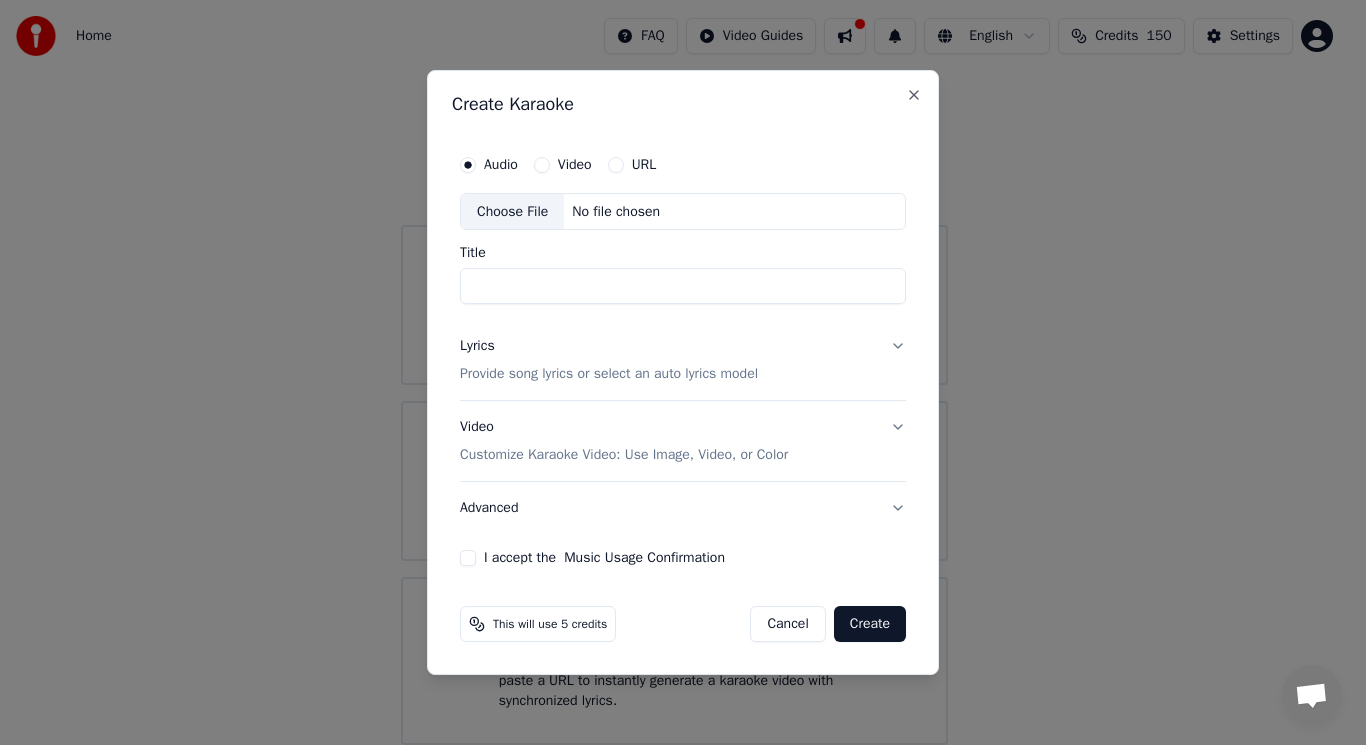 click on "Video" at bounding box center (542, 165) 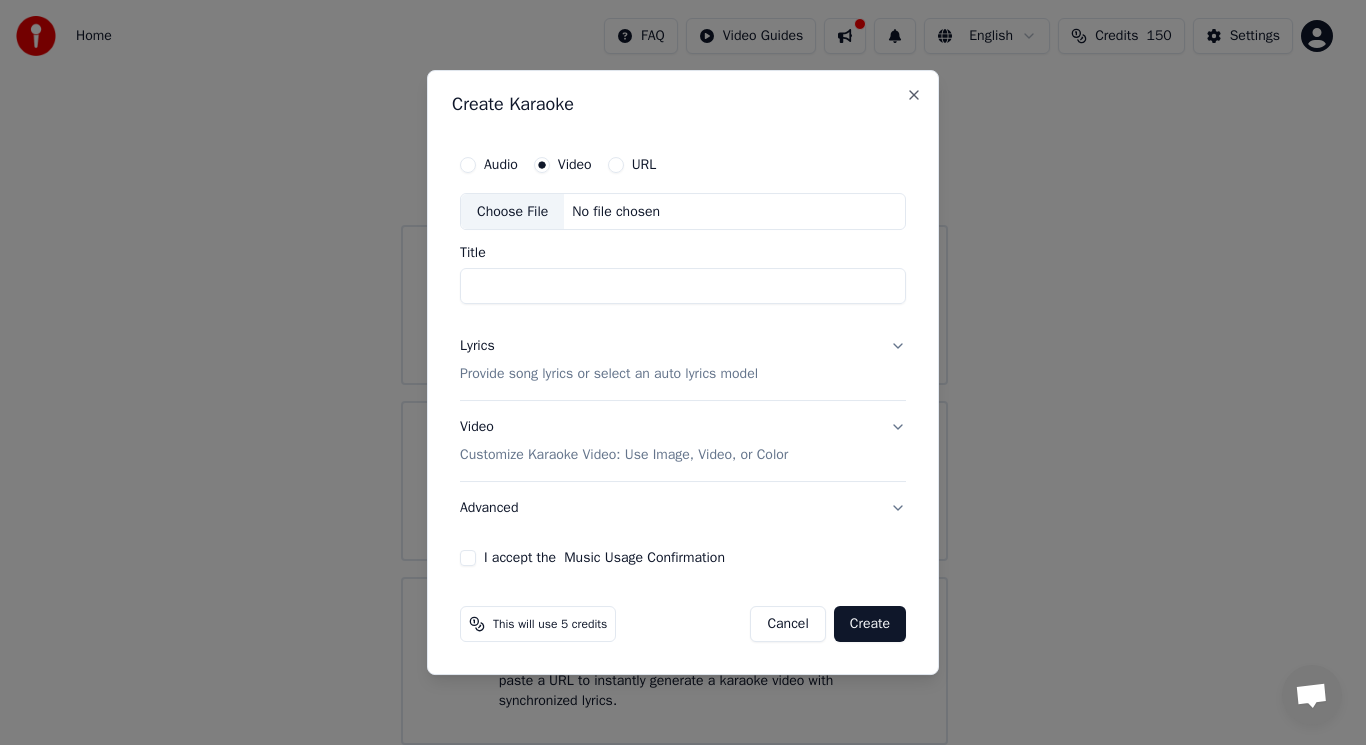 click on "Choose File" at bounding box center (512, 212) 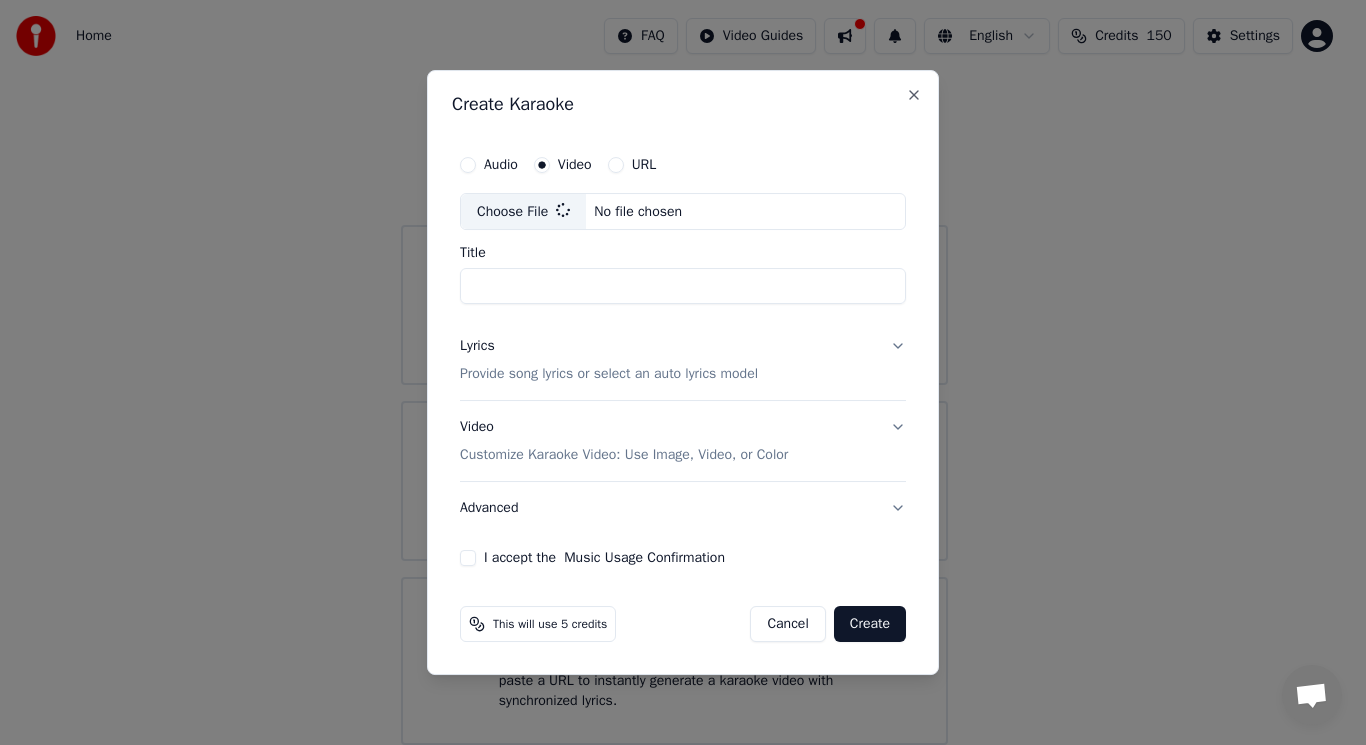 type on "**********" 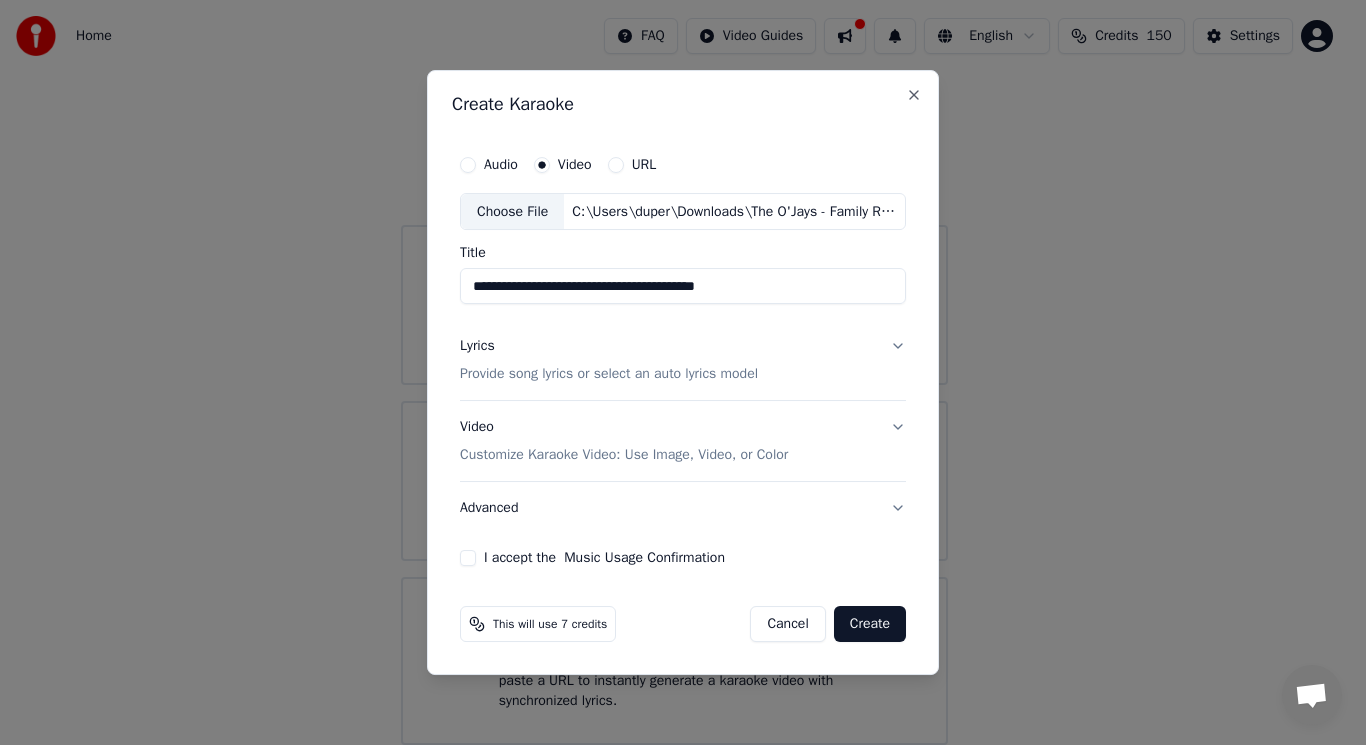 click on "Lyrics" at bounding box center [477, 347] 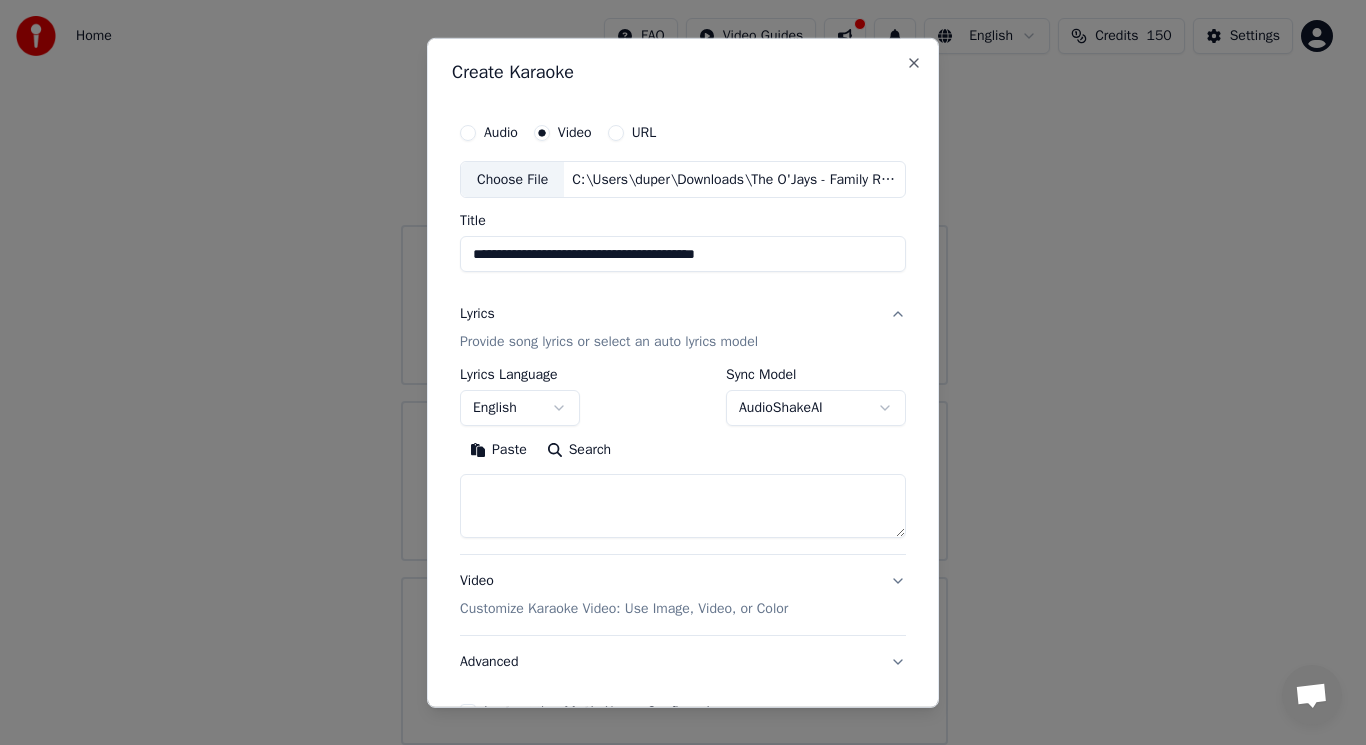 click on "Search" at bounding box center [579, 450] 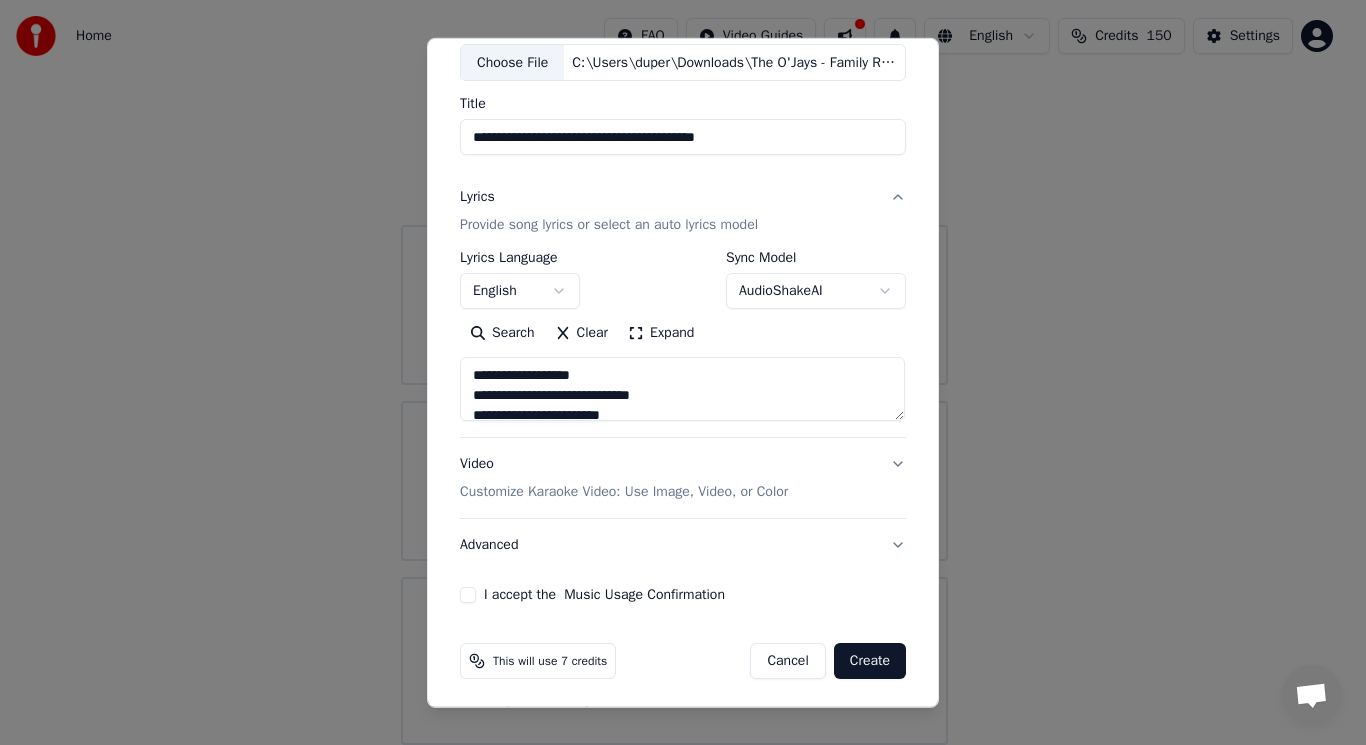 scroll, scrollTop: 121, scrollLeft: 0, axis: vertical 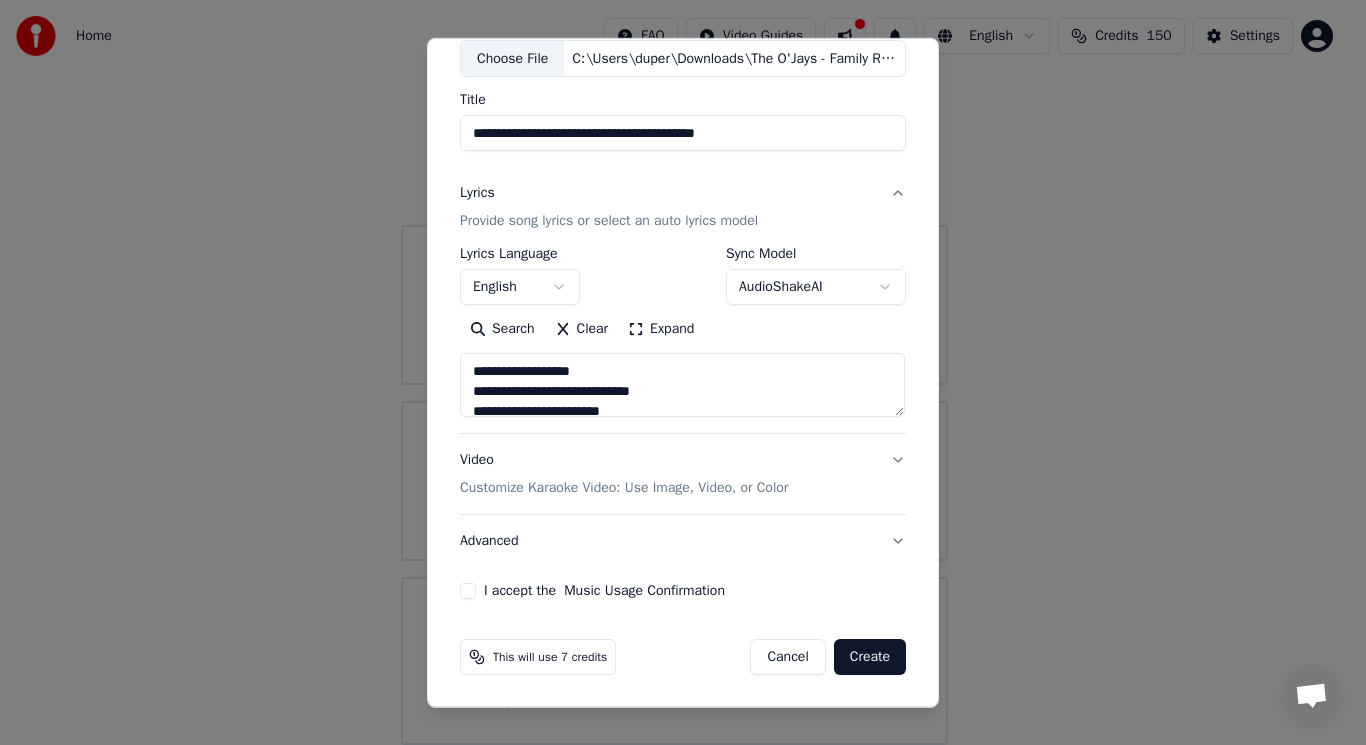 click on "I accept the   Music Usage Confirmation" at bounding box center [468, 591] 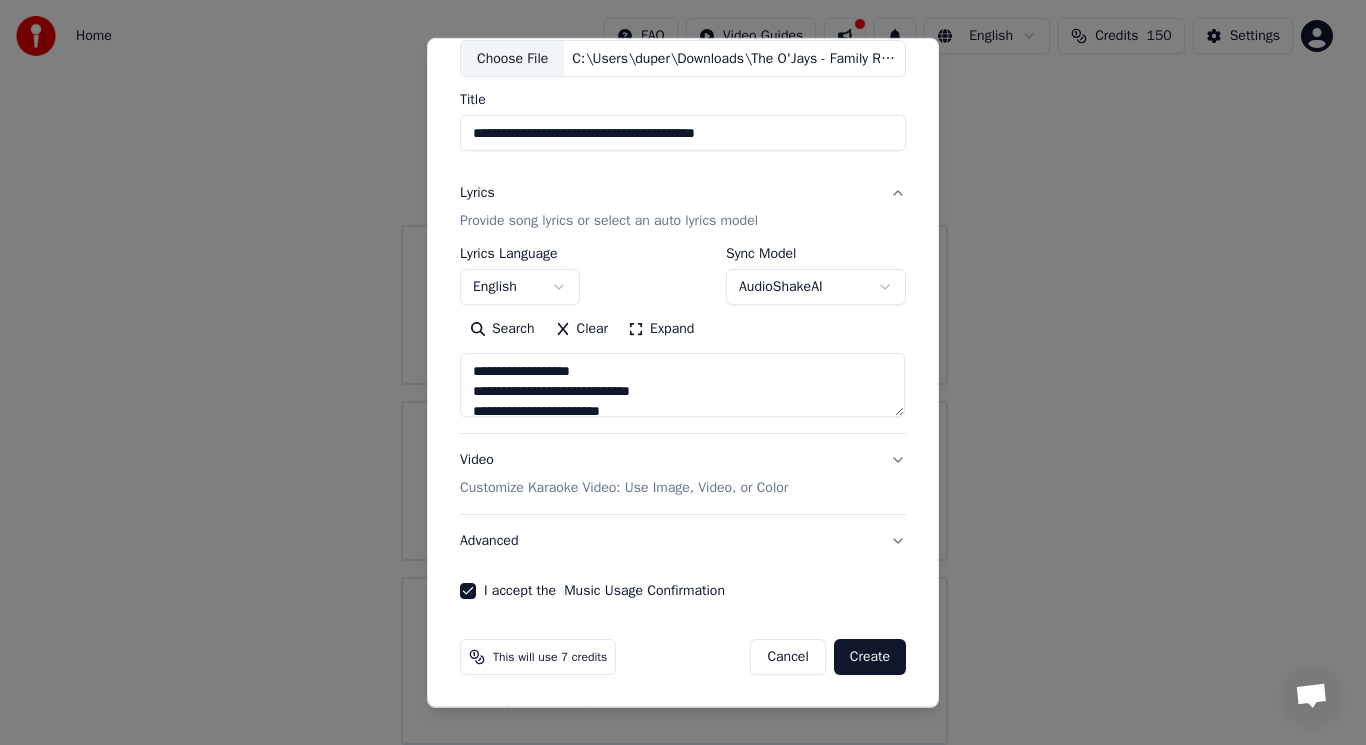 click on "Create" at bounding box center [870, 657] 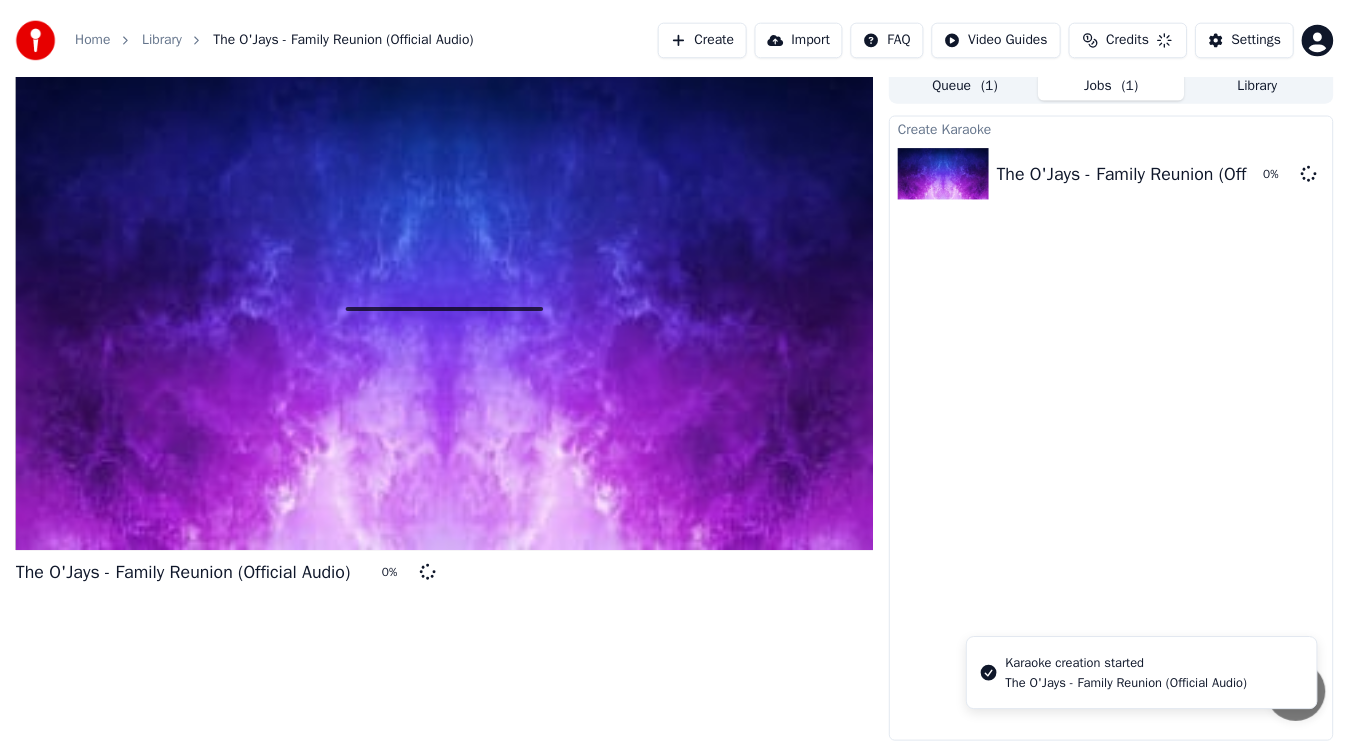 scroll, scrollTop: 8, scrollLeft: 0, axis: vertical 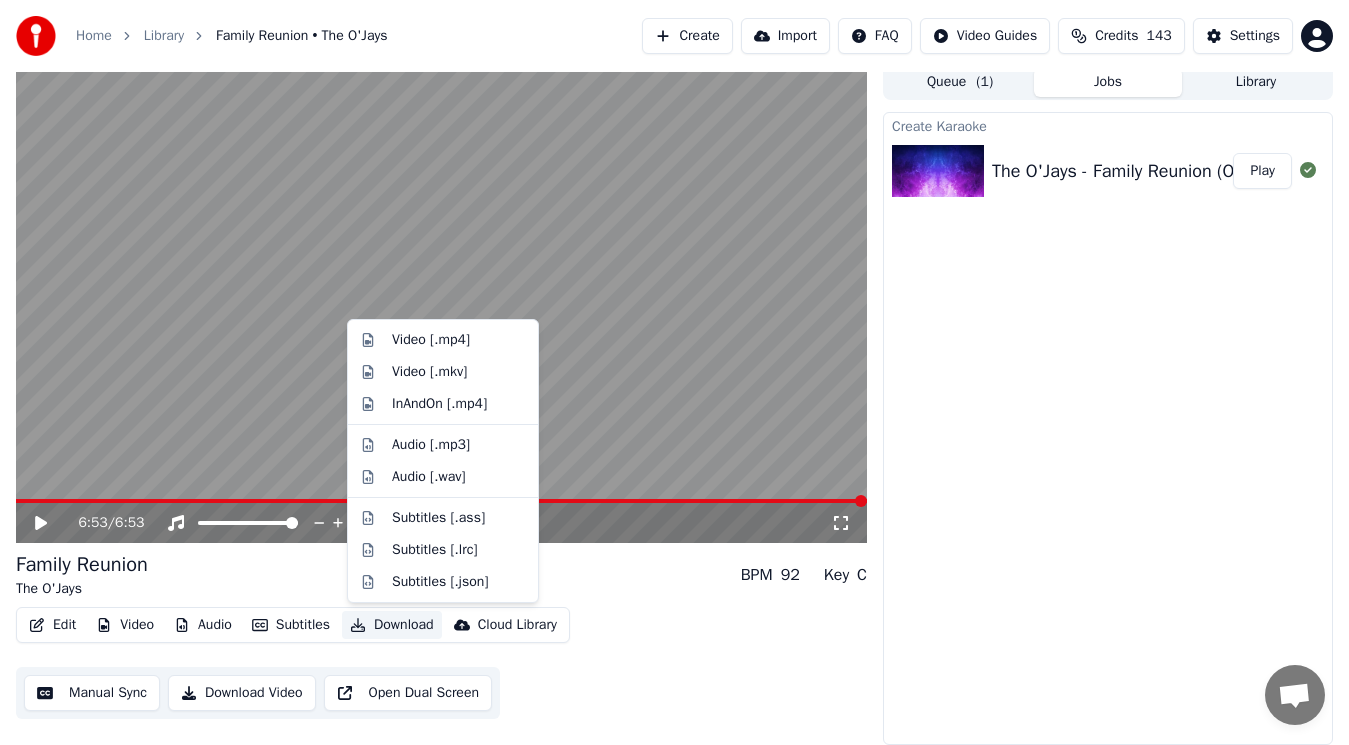 click on "Download" at bounding box center [392, 625] 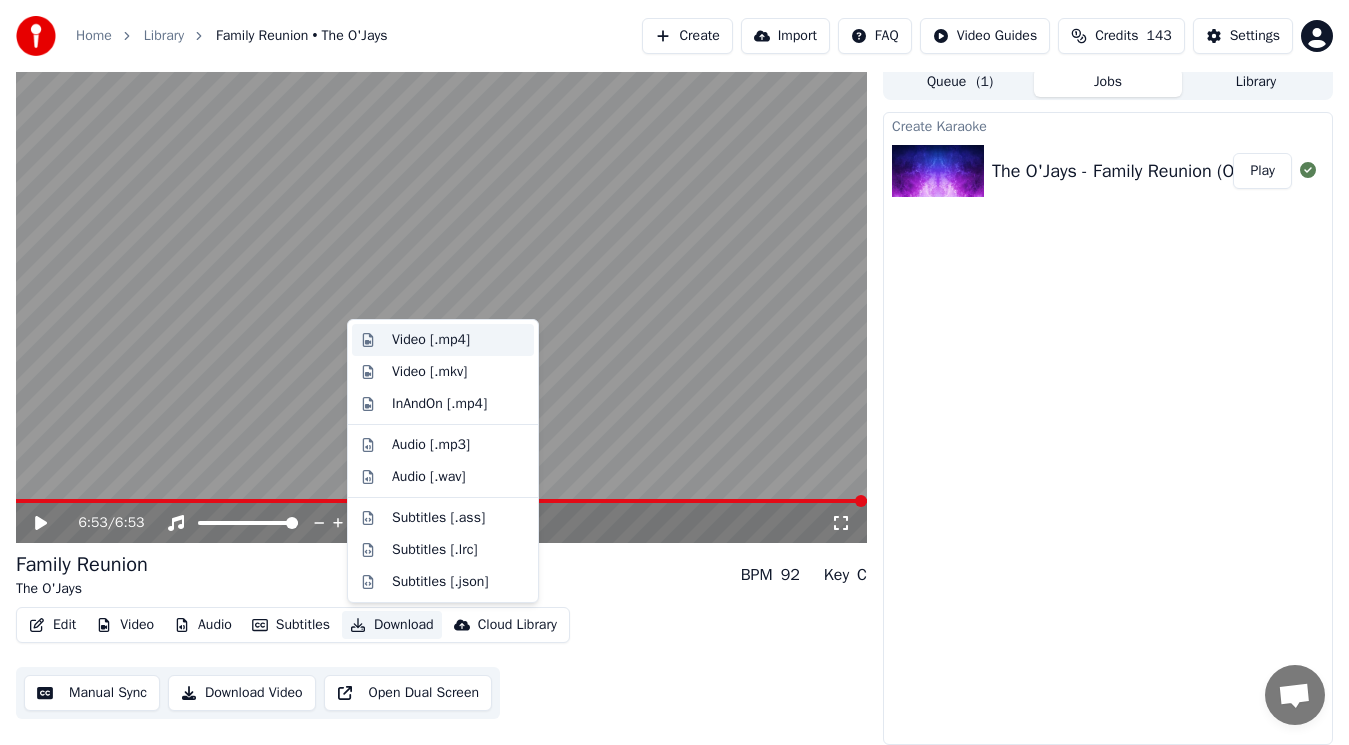 click on "Video [.mp4]" at bounding box center [431, 340] 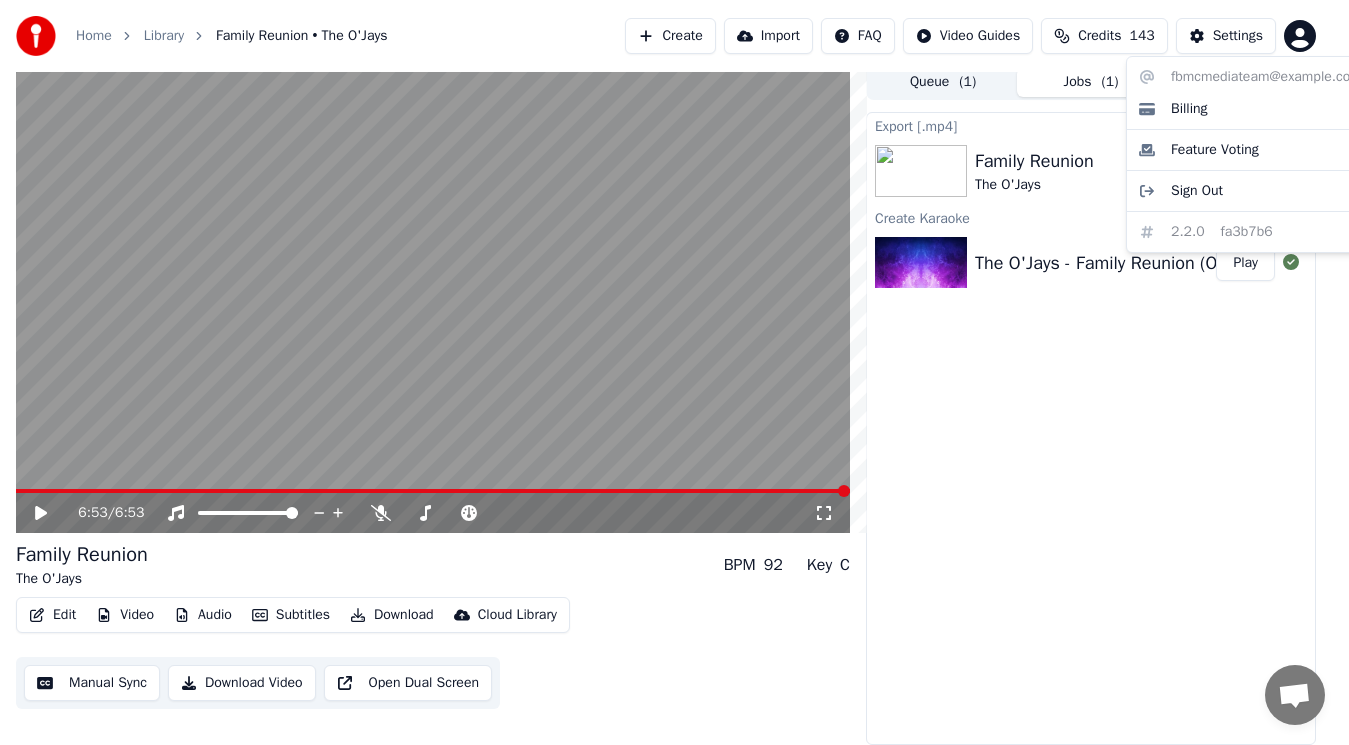 click on "Home Library Family Reunion • The O'Jays Create Import FAQ Video Guides Credits 143 Settings 6:53  /  6:53 Family Reunion The O'Jays BPM 92 Key C Edit Video Audio Subtitles Download Cloud Library Manual Sync Download Video Open Dual Screen Queue ( 1 ) Jobs ( 1 ) Library Export [.mp4] Family Reunion The O'Jays 28 % Create Karaoke The O'Jays - Family Reunion (Official Audio) Play fbmcmediateam@example.com Billing Feature Voting Sign Out 2.2.0 fa3b7b6" at bounding box center (674, 364) 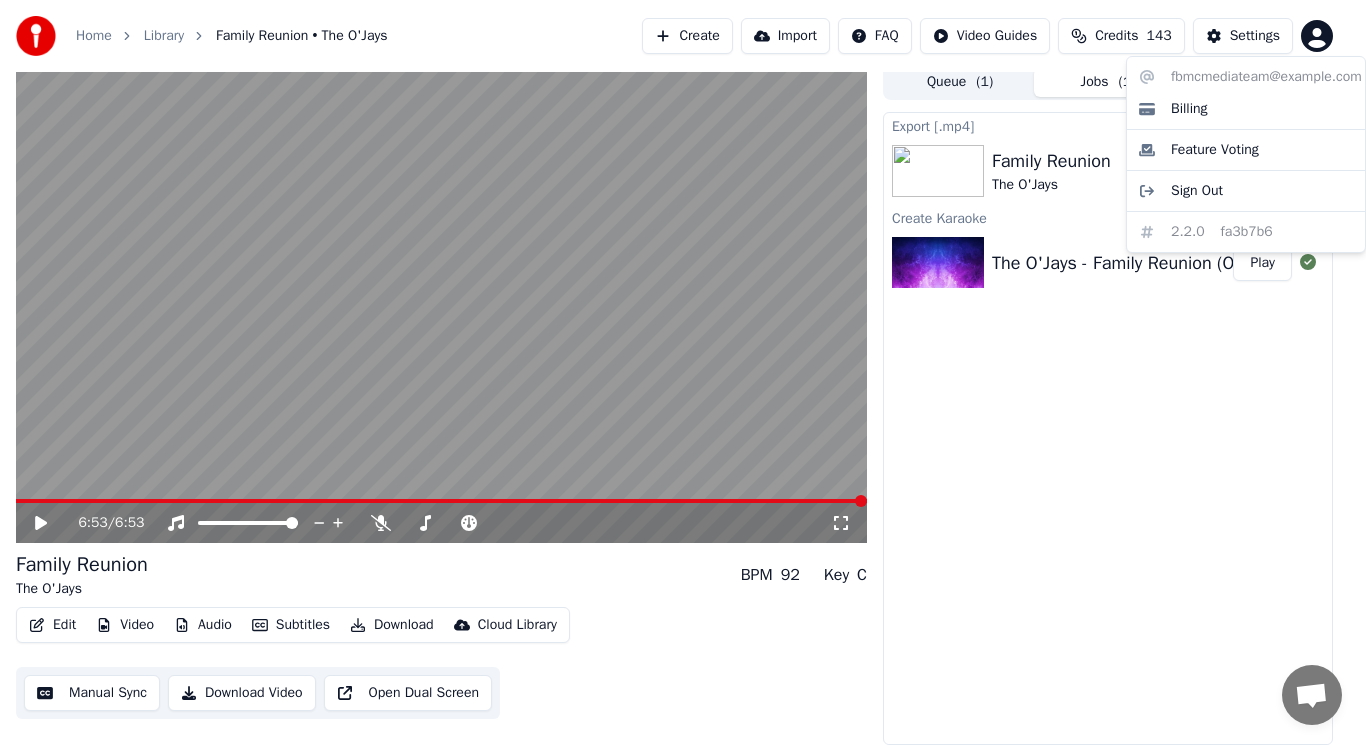 click on "Home Library Family Reunion • The O'Jays Create Import FAQ Video Guides Credits 143 Settings 6:53  /  6:53 Family Reunion The O'Jays BPM 92 Key C Edit Video Audio Subtitles Download Cloud Library Manual Sync Download Video Open Dual Screen Queue ( 1 ) Jobs ( 1 ) Library Export [.mp4] Family Reunion The O'Jays 31 % Create Karaoke The O'Jays - Family Reunion (Official Audio) Play fbmcmediateam@example.com Billing Feature Voting Sign Out 2.2.0 fa3b7b6" at bounding box center (683, 364) 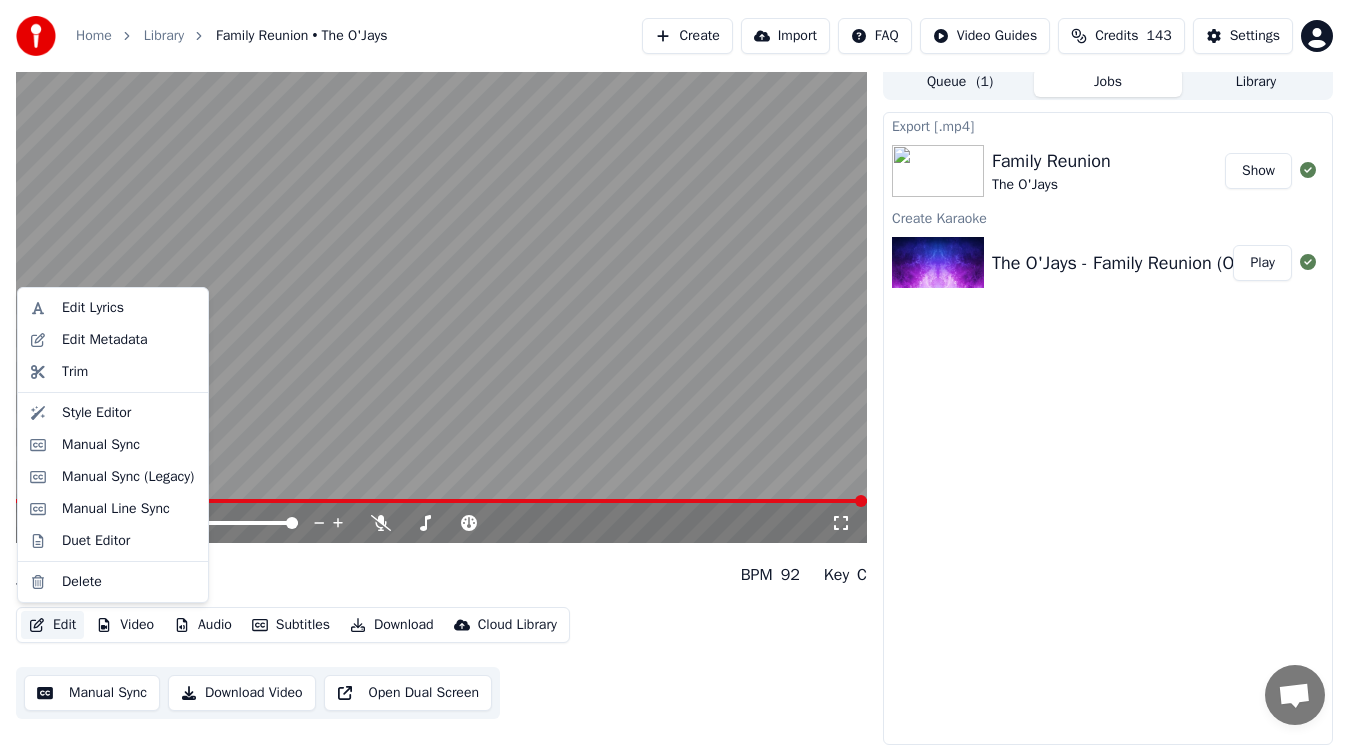 click on "Edit" at bounding box center (52, 625) 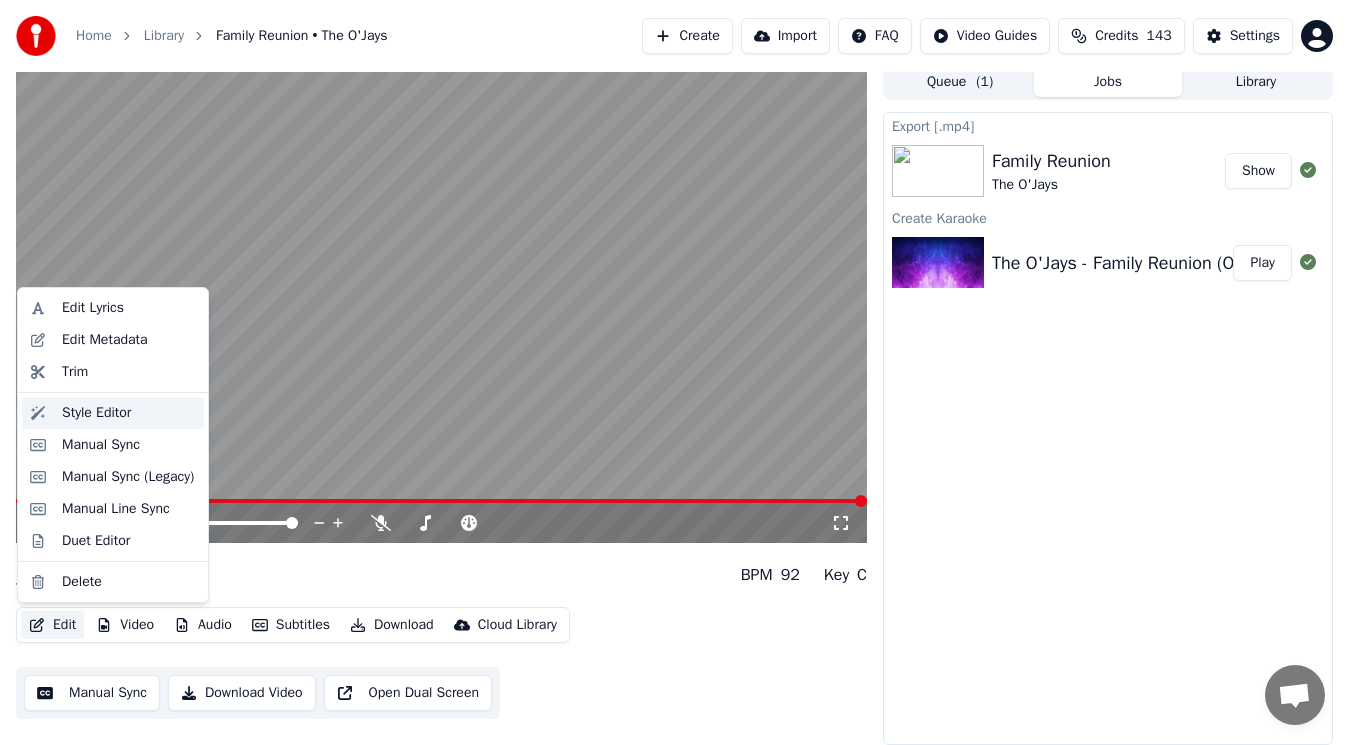 click on "Style Editor" at bounding box center [96, 413] 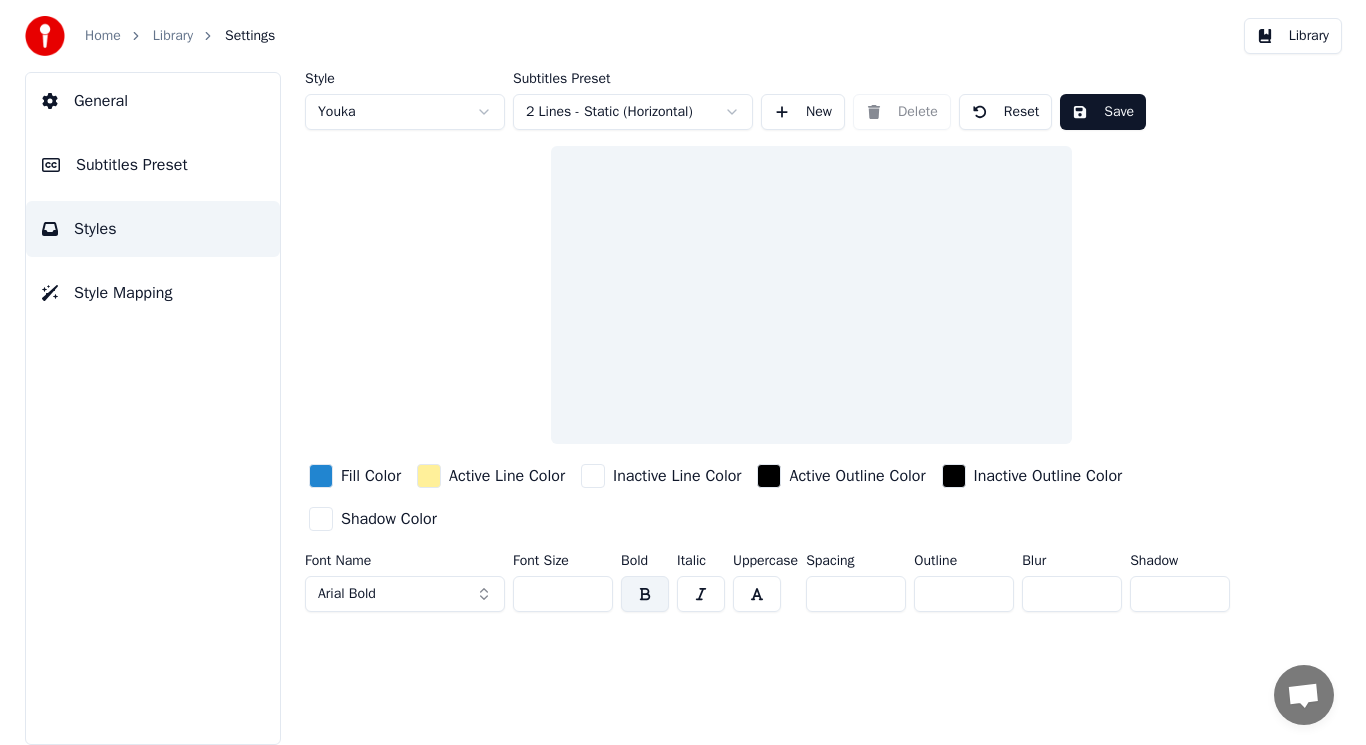 scroll, scrollTop: 0, scrollLeft: 0, axis: both 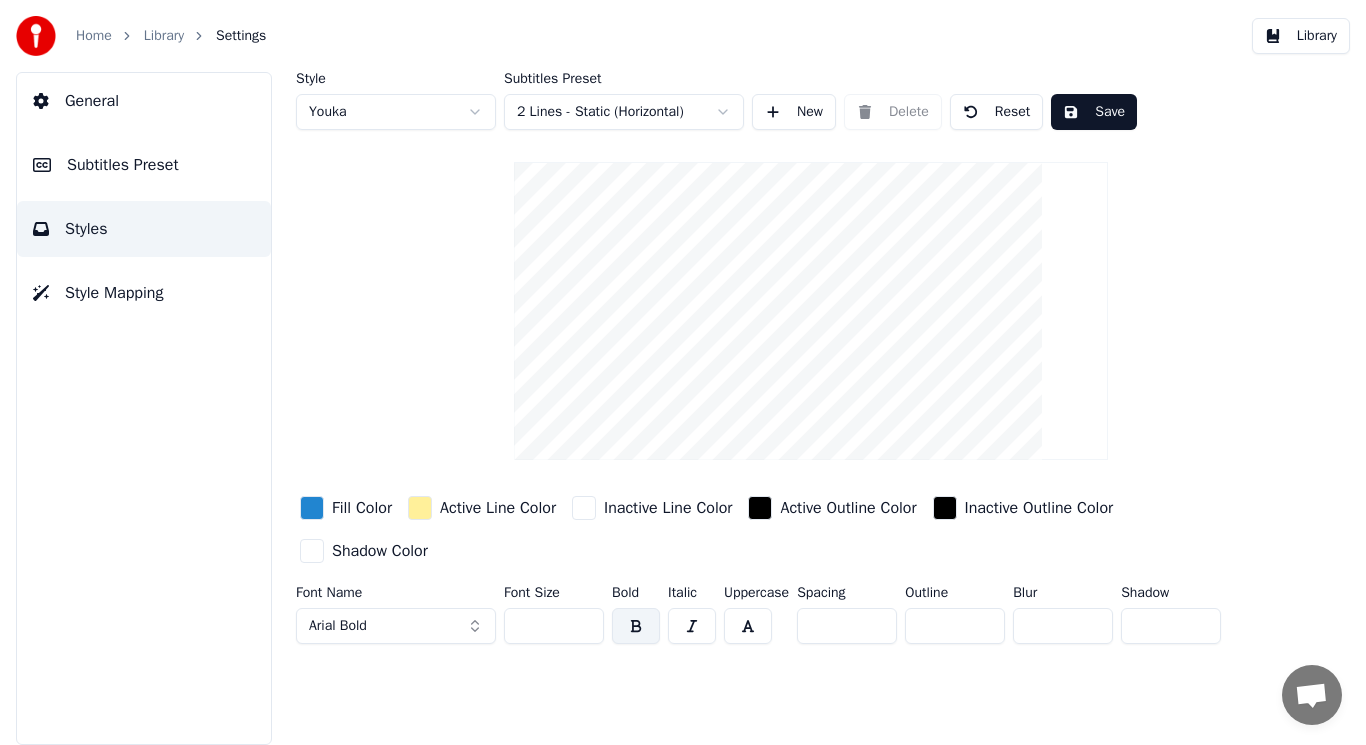 click on "General" at bounding box center [92, 101] 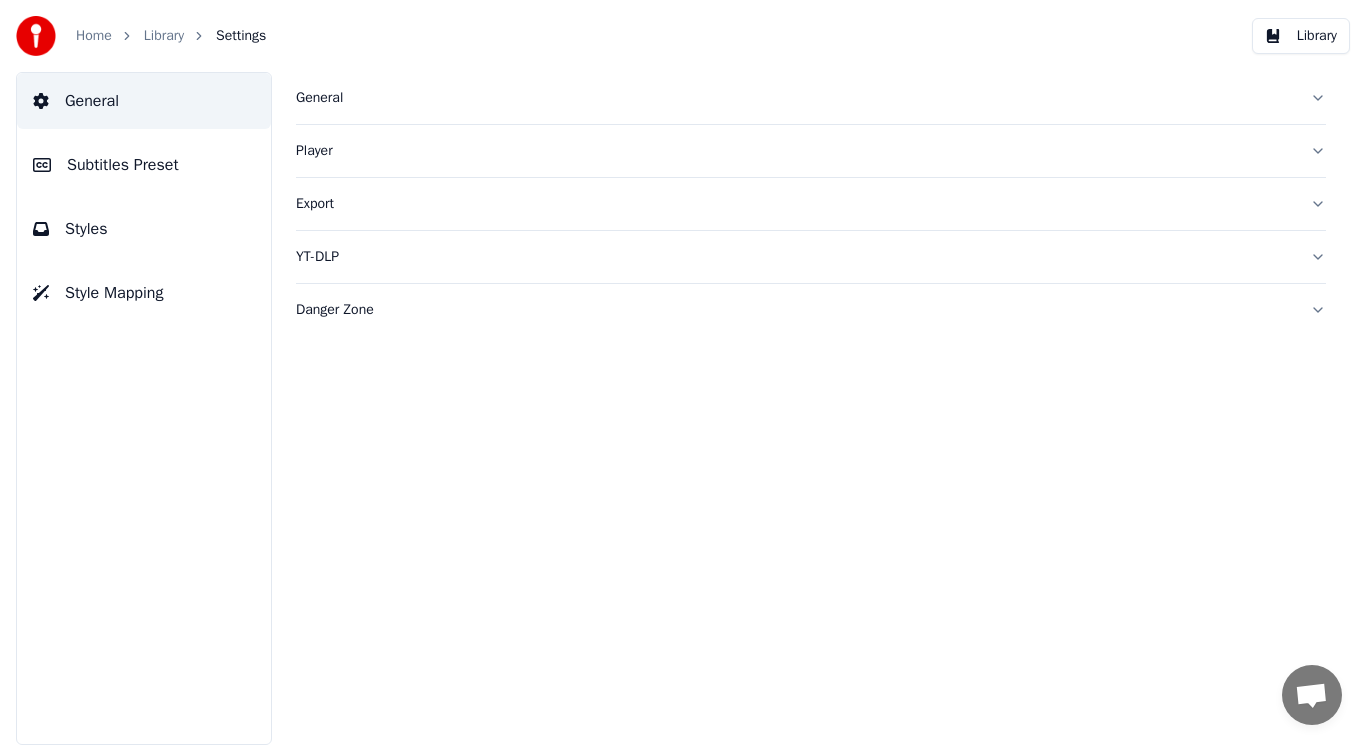 click on "Subtitles Preset" at bounding box center [144, 165] 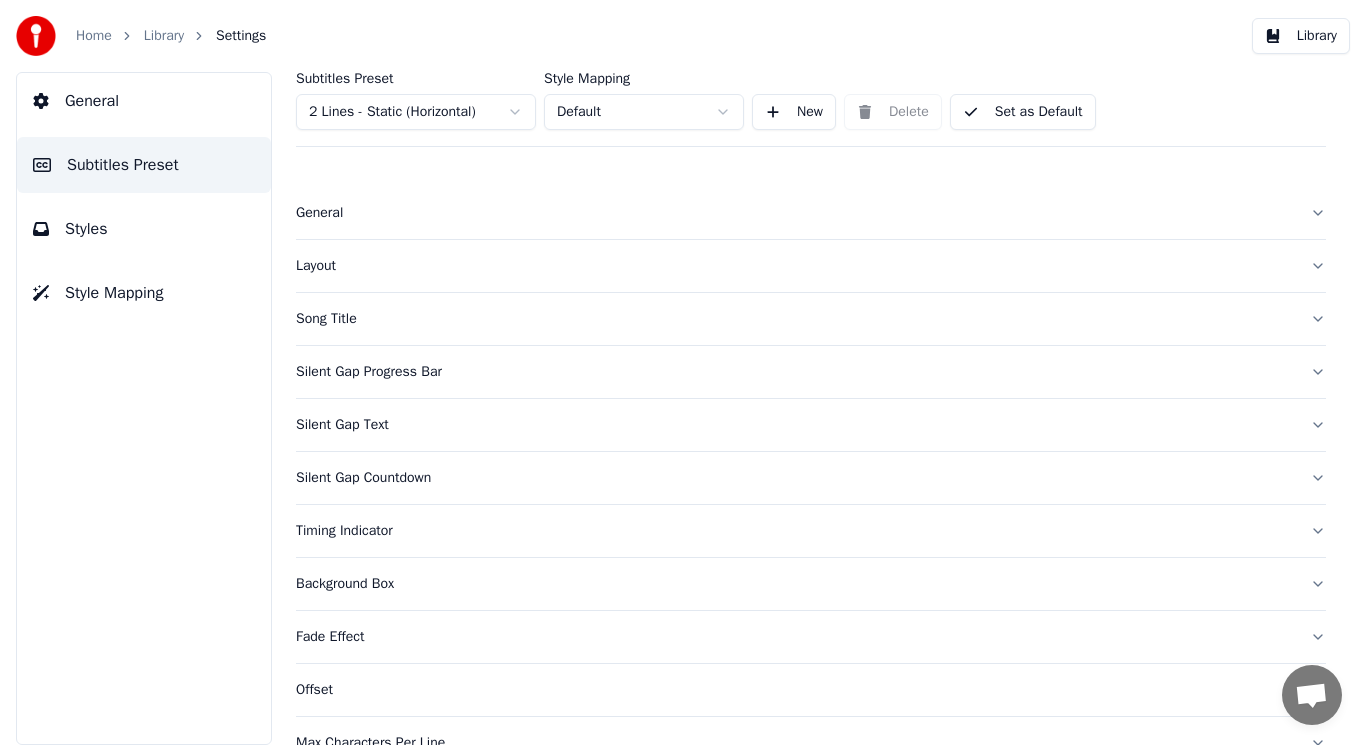click on "Layout" at bounding box center [811, 266] 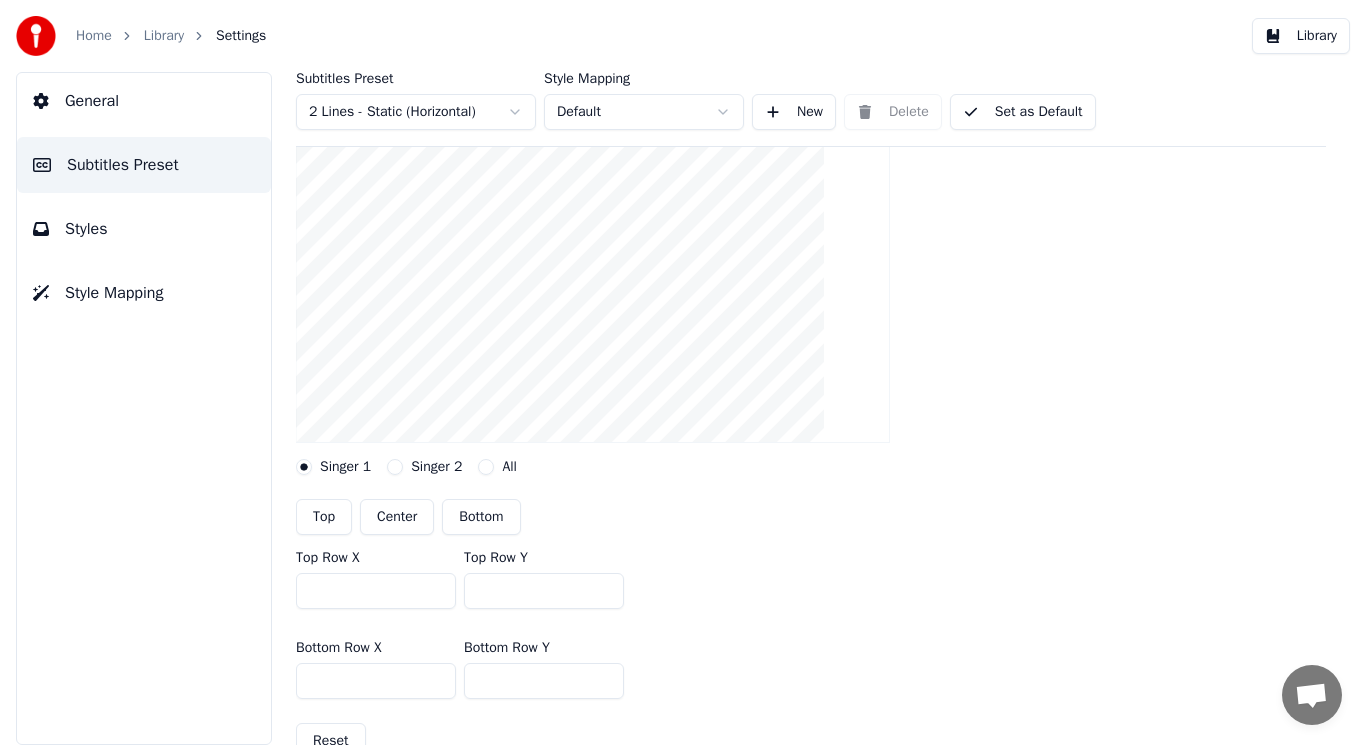 scroll, scrollTop: 200, scrollLeft: 0, axis: vertical 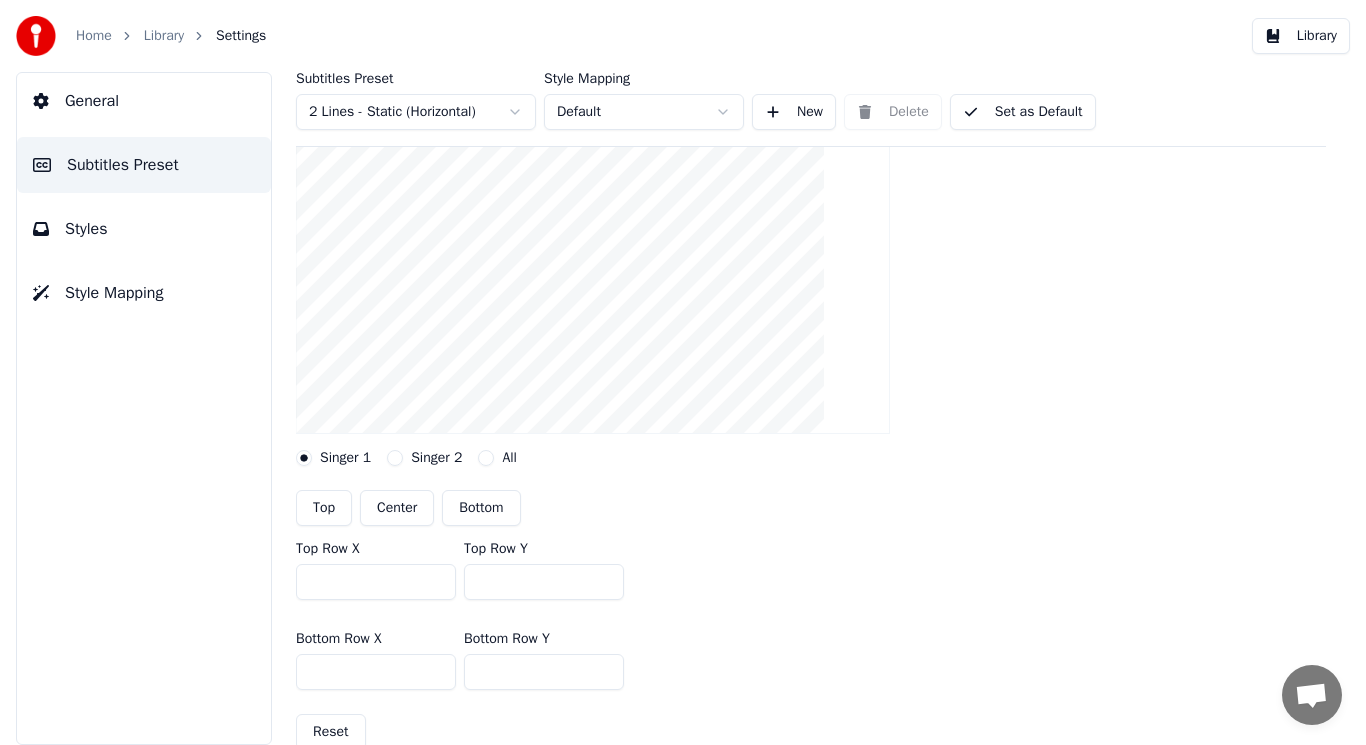 click on "Center" at bounding box center (397, 508) 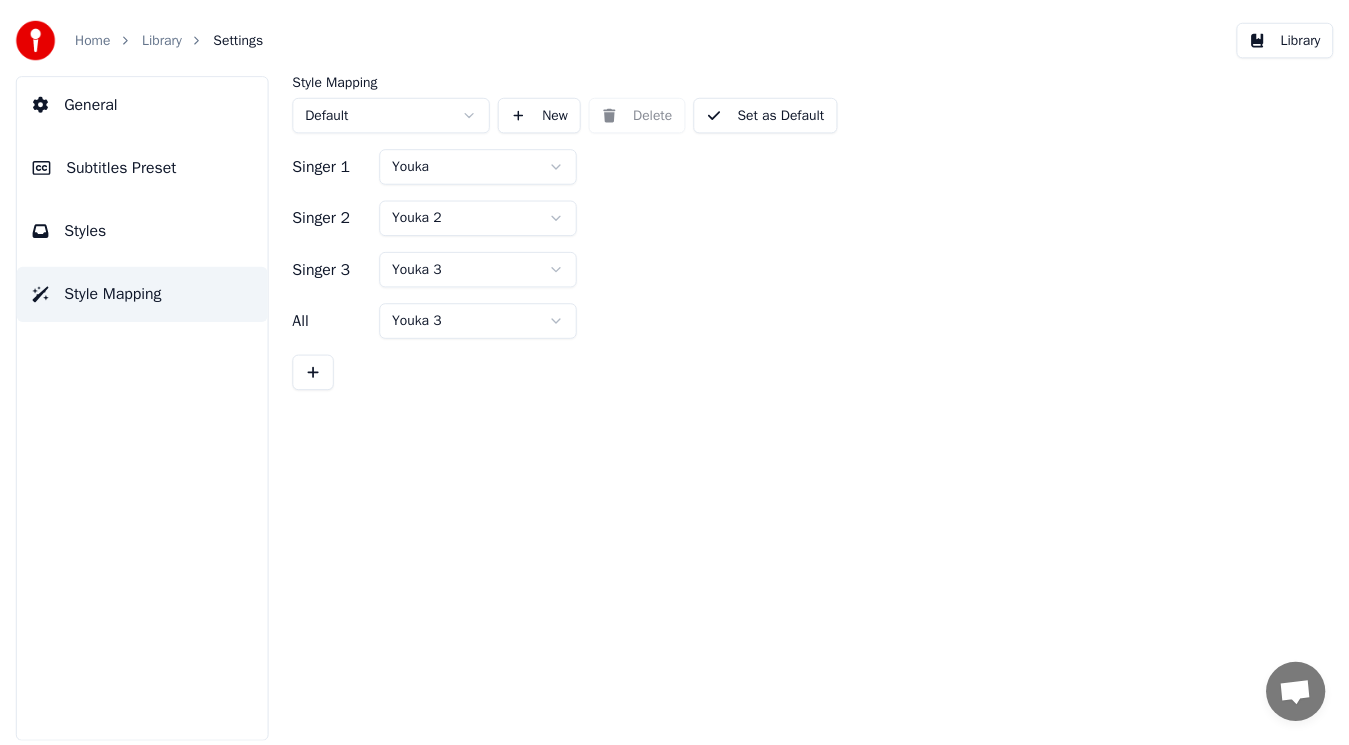 scroll, scrollTop: 0, scrollLeft: 0, axis: both 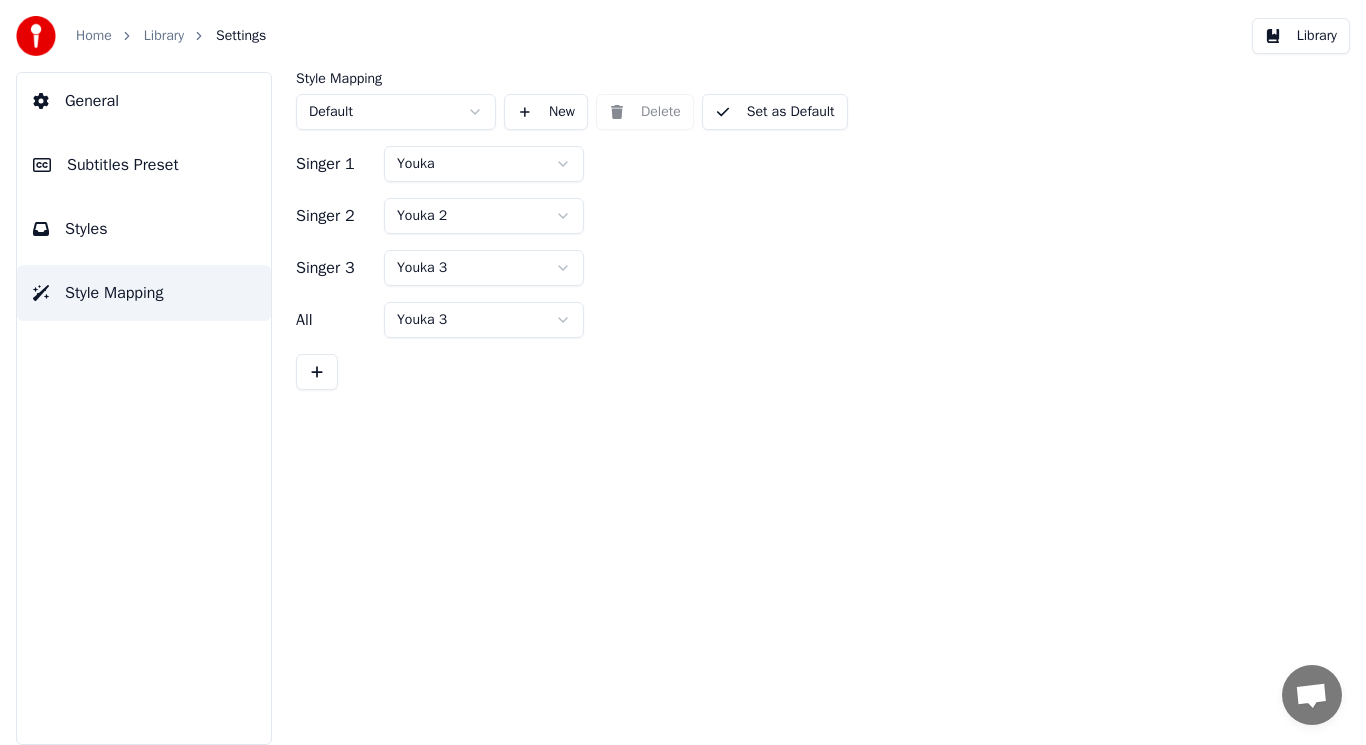 click on "Styles" at bounding box center (86, 229) 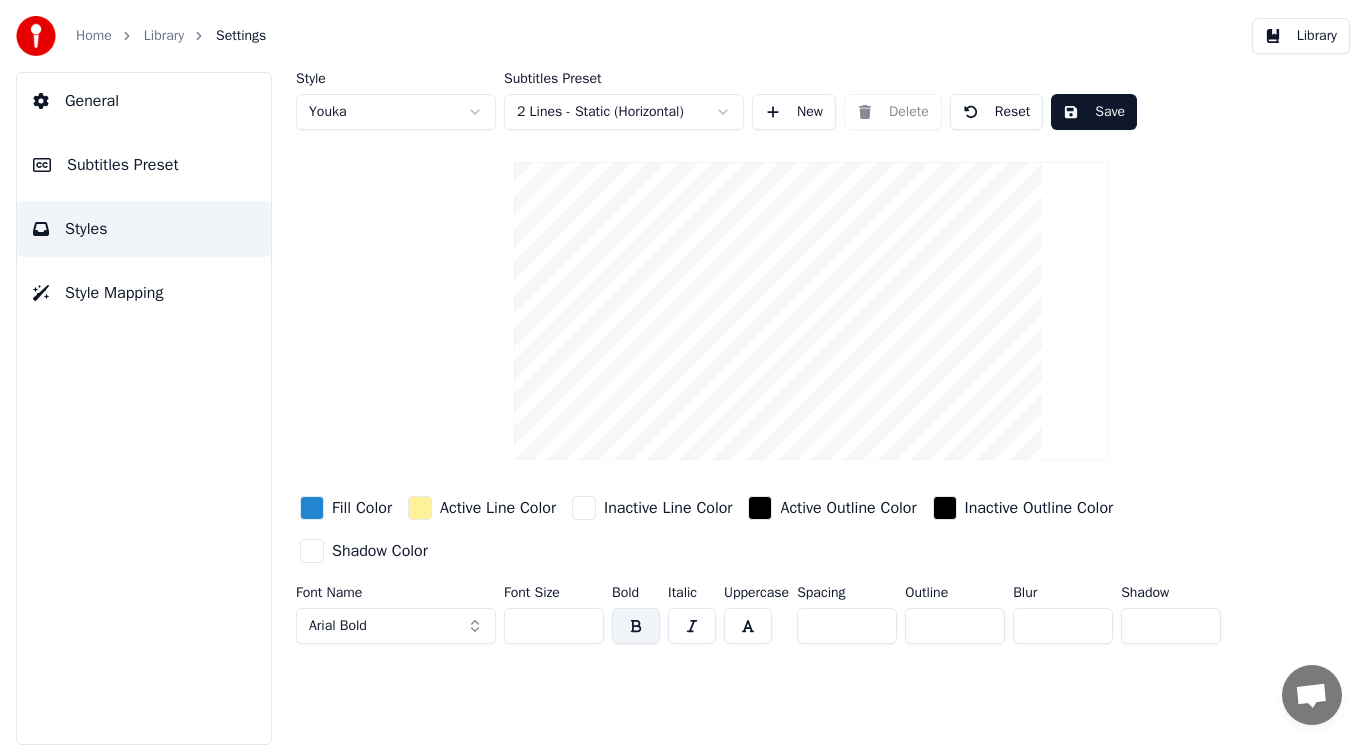 click on "Save" at bounding box center (1094, 112) 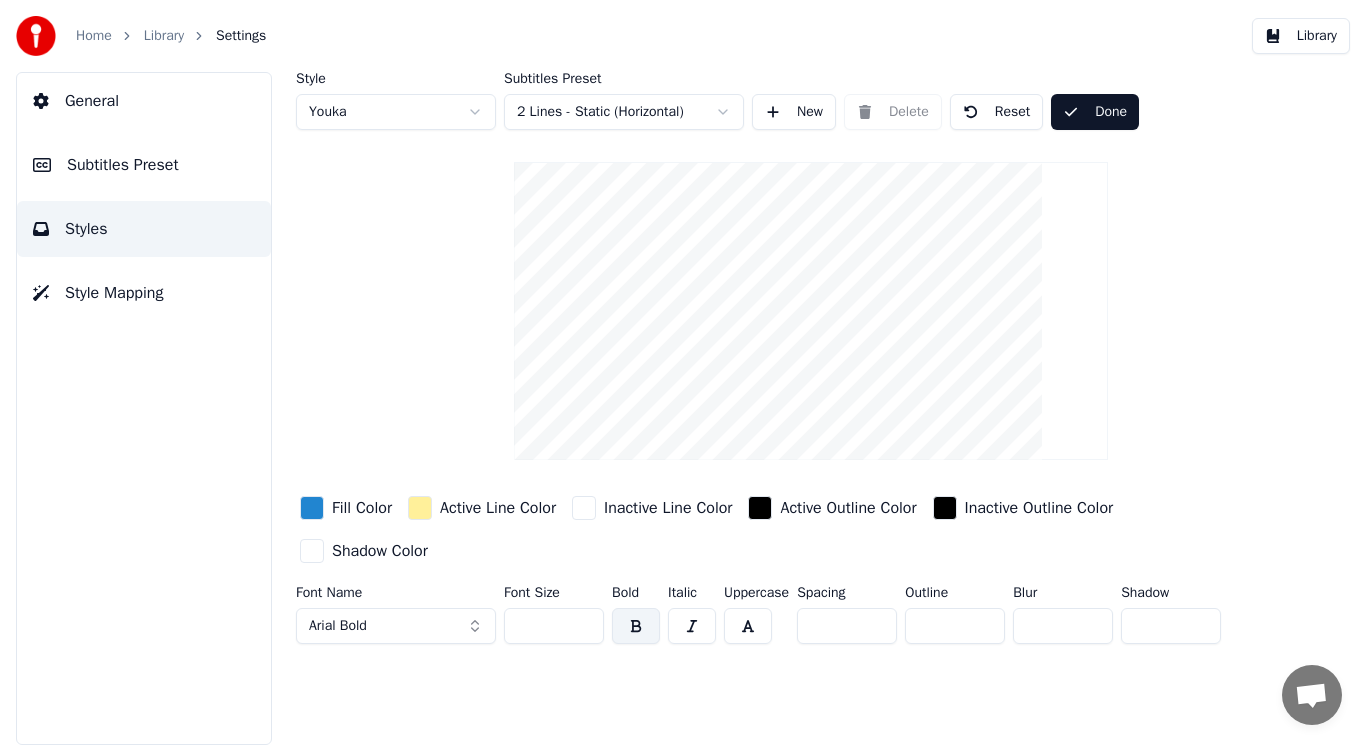 click on "Done" at bounding box center (1095, 112) 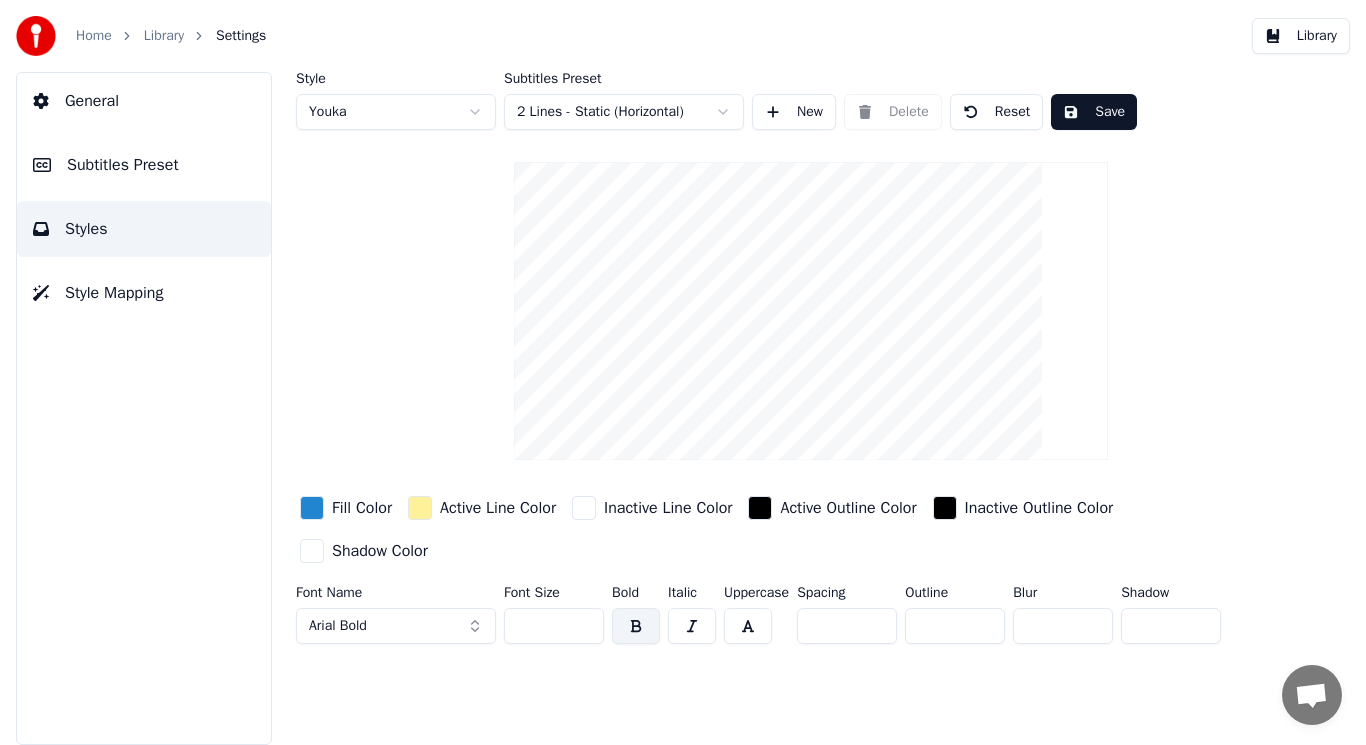 click on "Library" at bounding box center (164, 36) 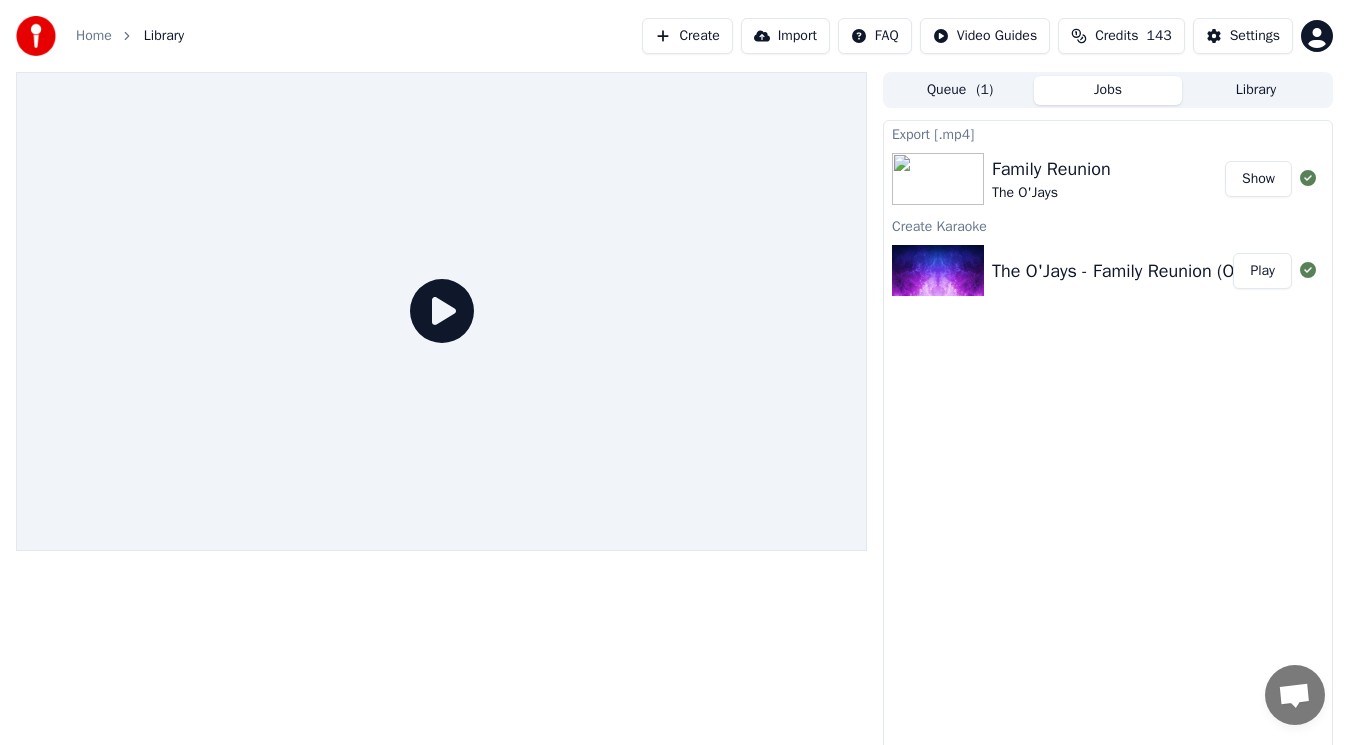 click on "Family Reunion" at bounding box center [1051, 169] 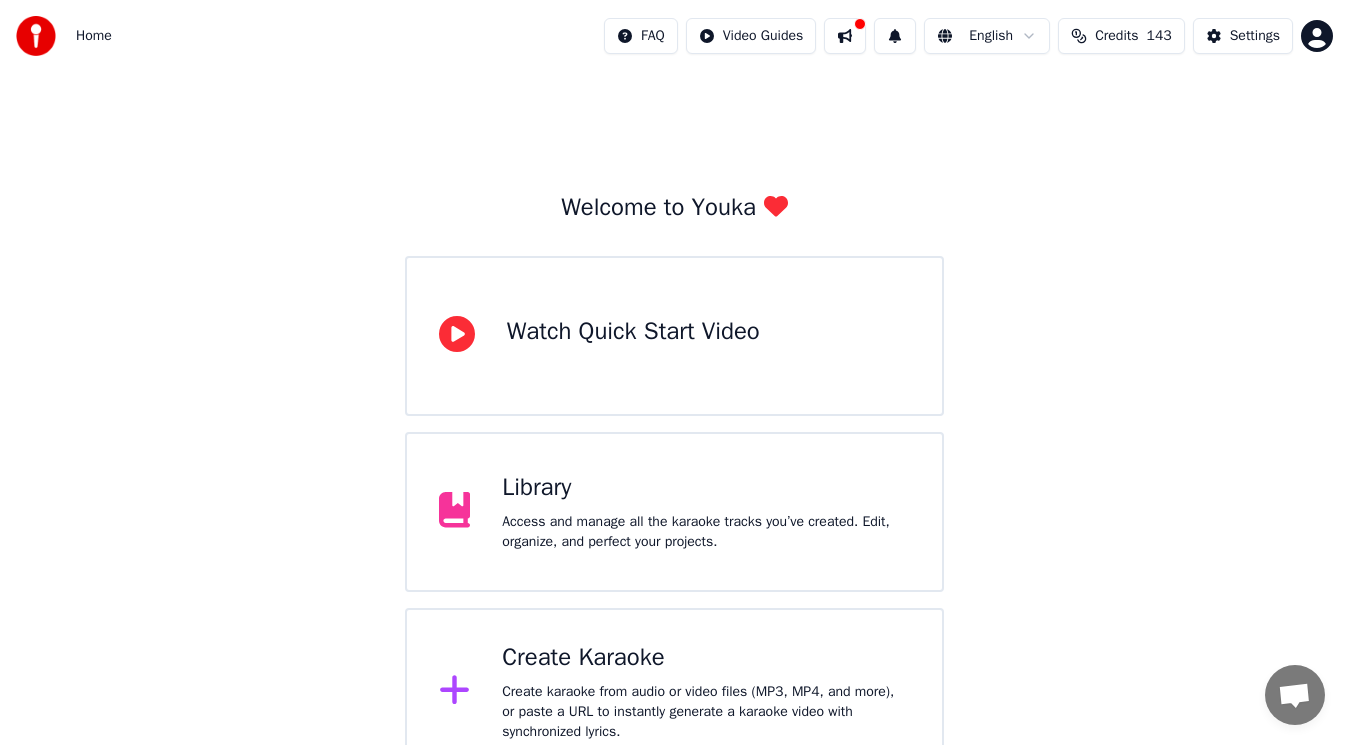 click on "Library Access and manage all the karaoke tracks you’ve created. Edit, organize, and perfect your projects." at bounding box center [706, 512] 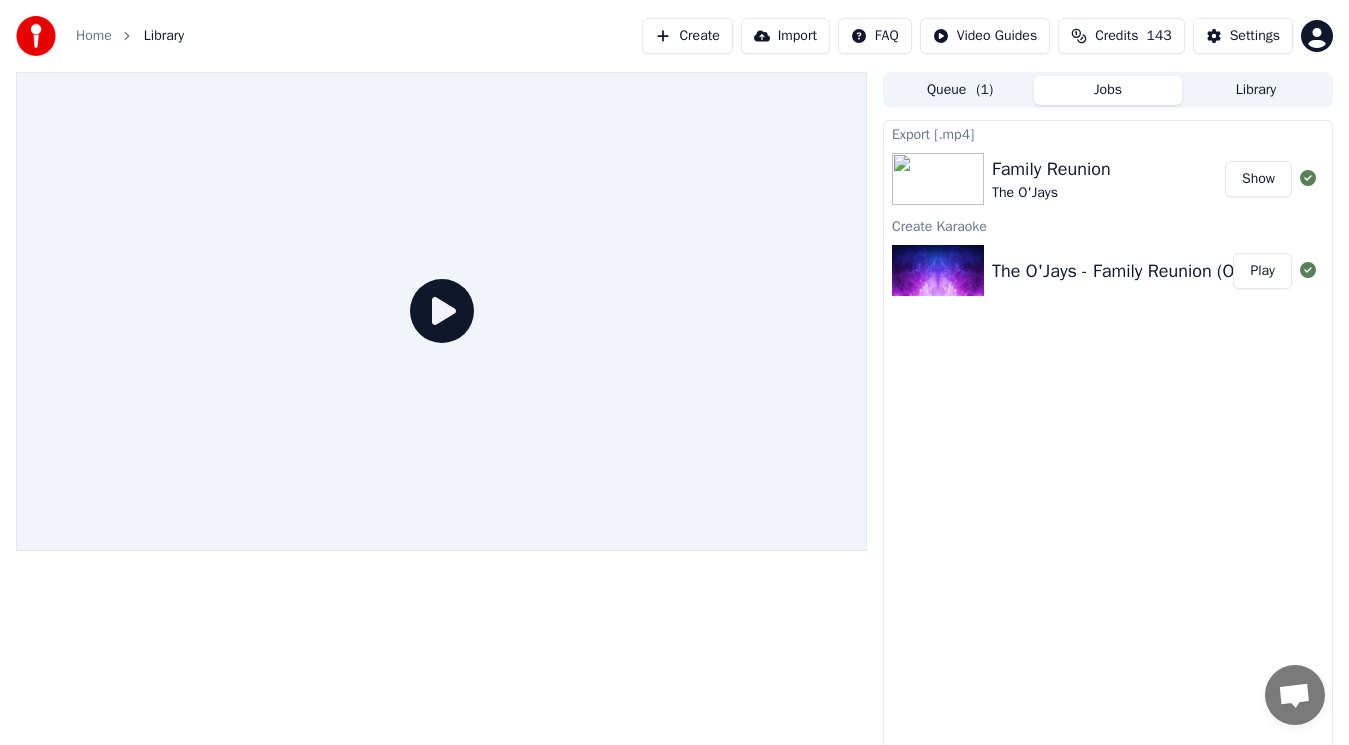 click at bounding box center [938, 179] 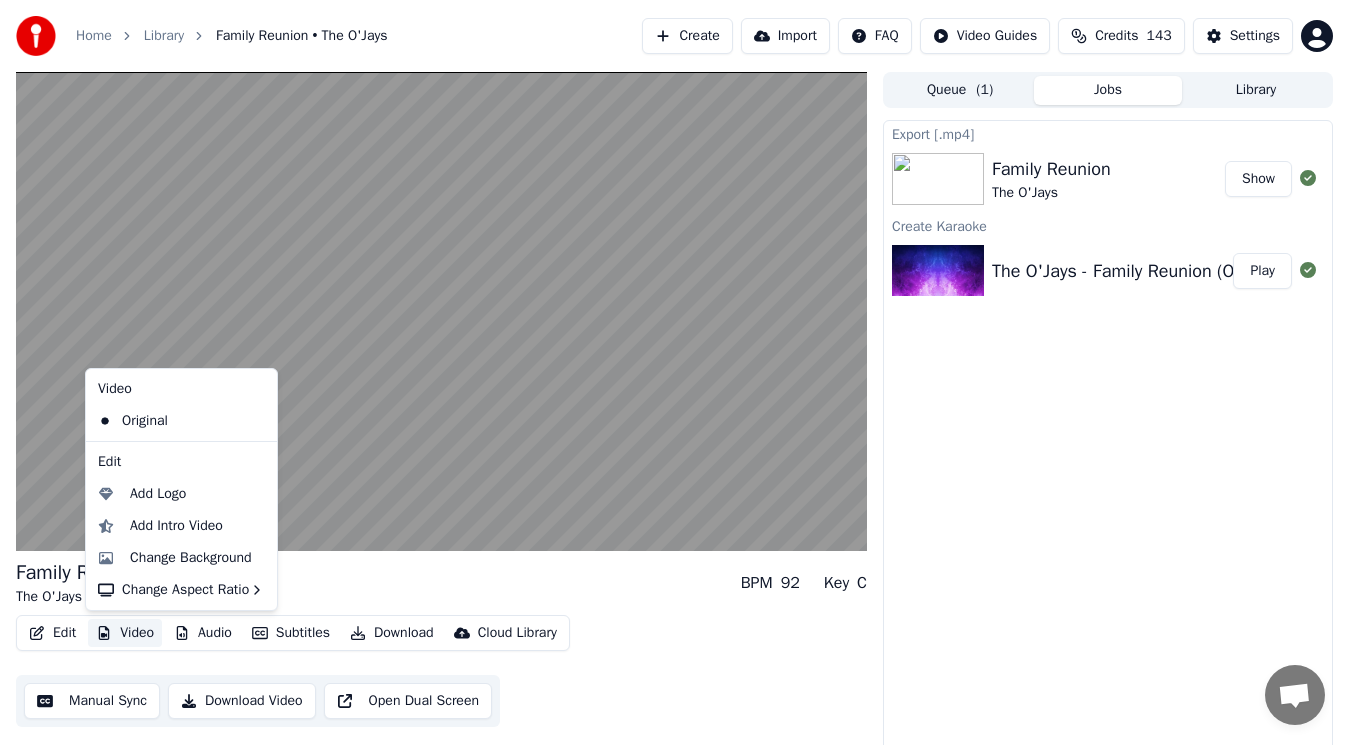 click on "Video" at bounding box center (125, 633) 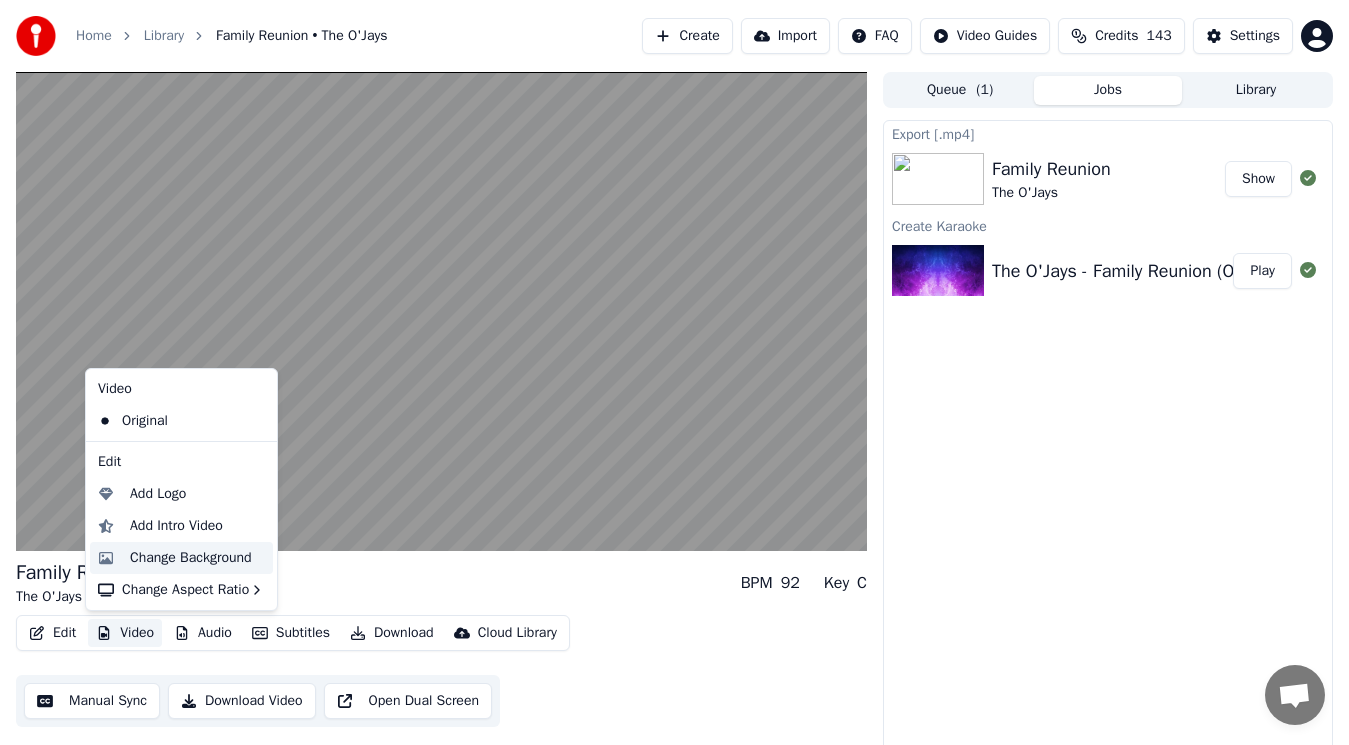 click on "Change Background" at bounding box center [191, 558] 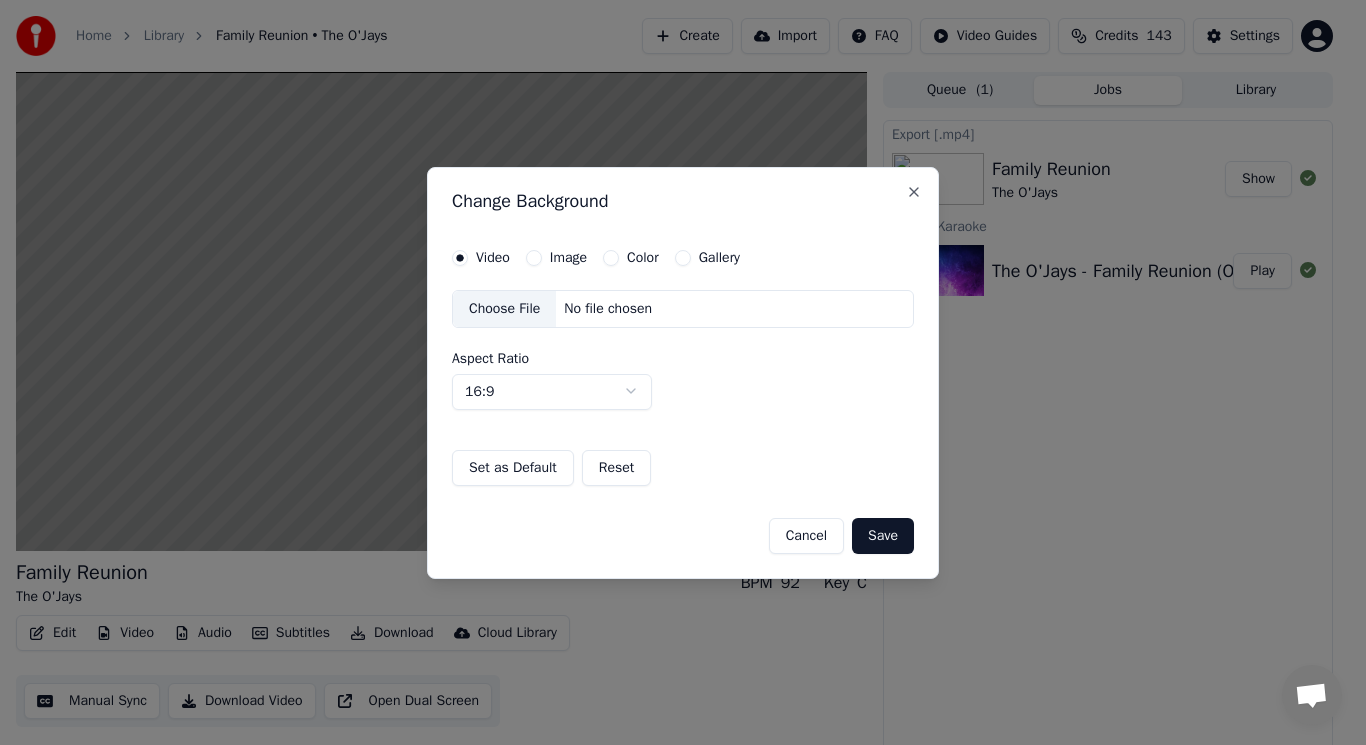 click on "Color" at bounding box center (611, 258) 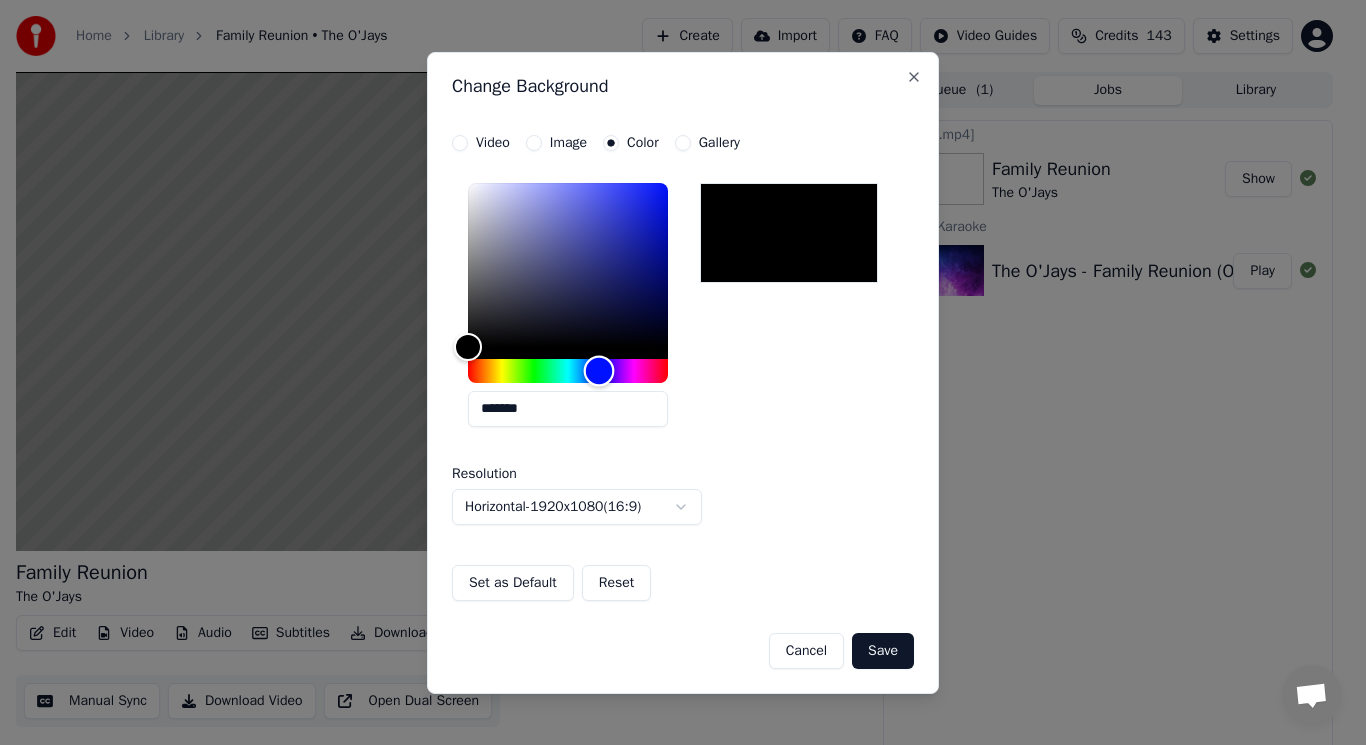 click at bounding box center (568, 371) 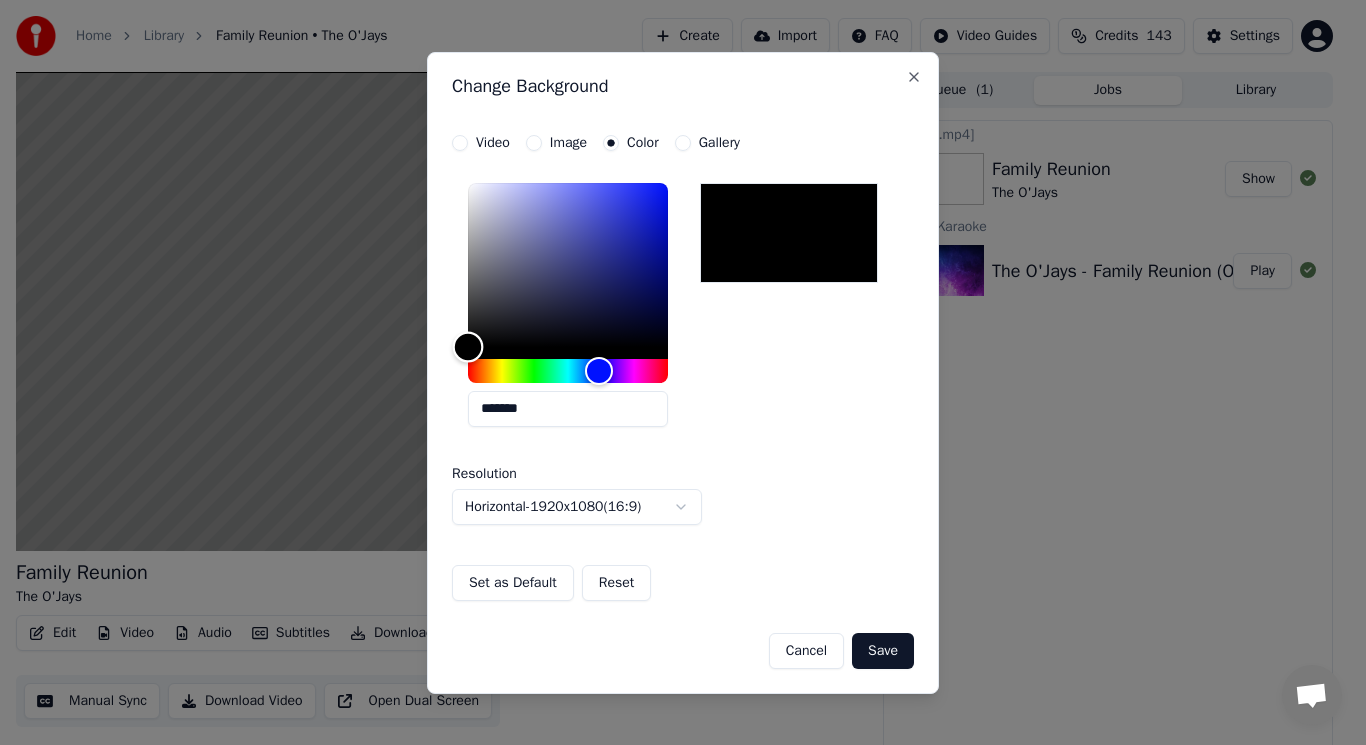 click at bounding box center [568, 265] 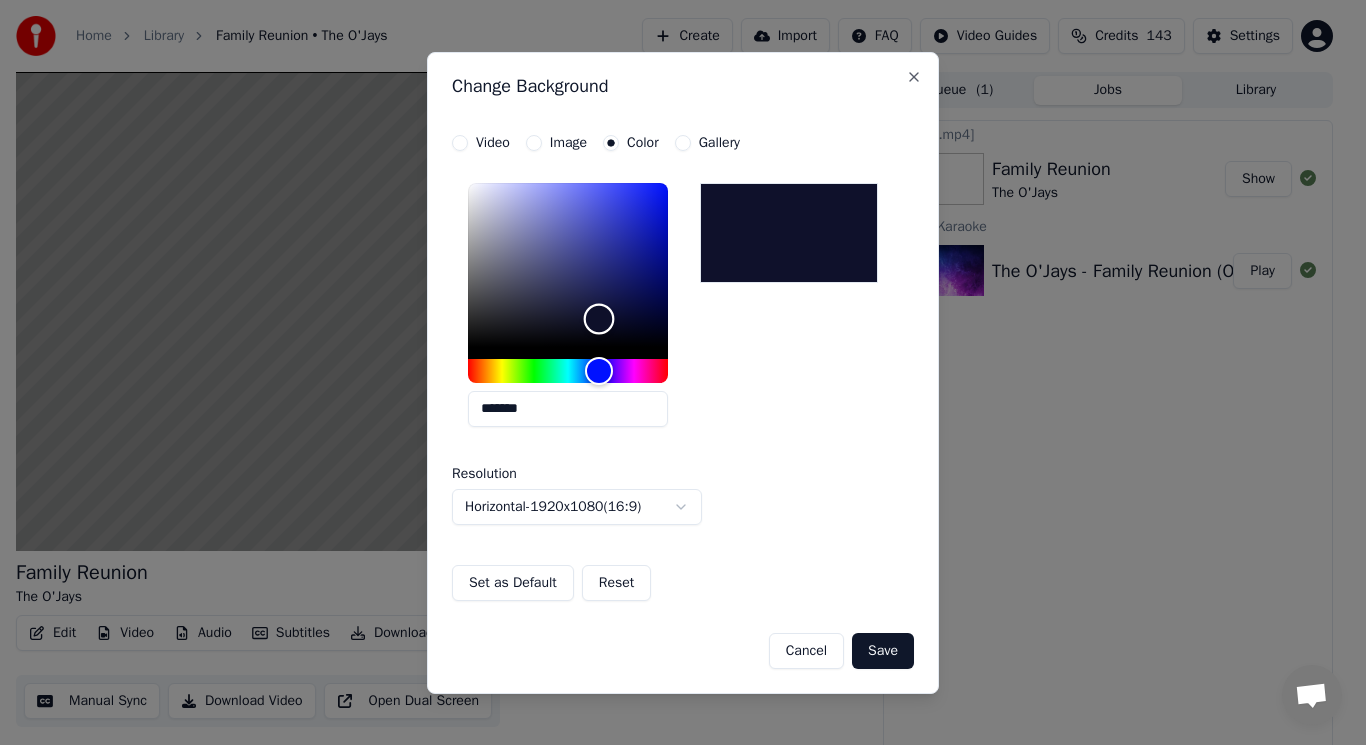 type on "*******" 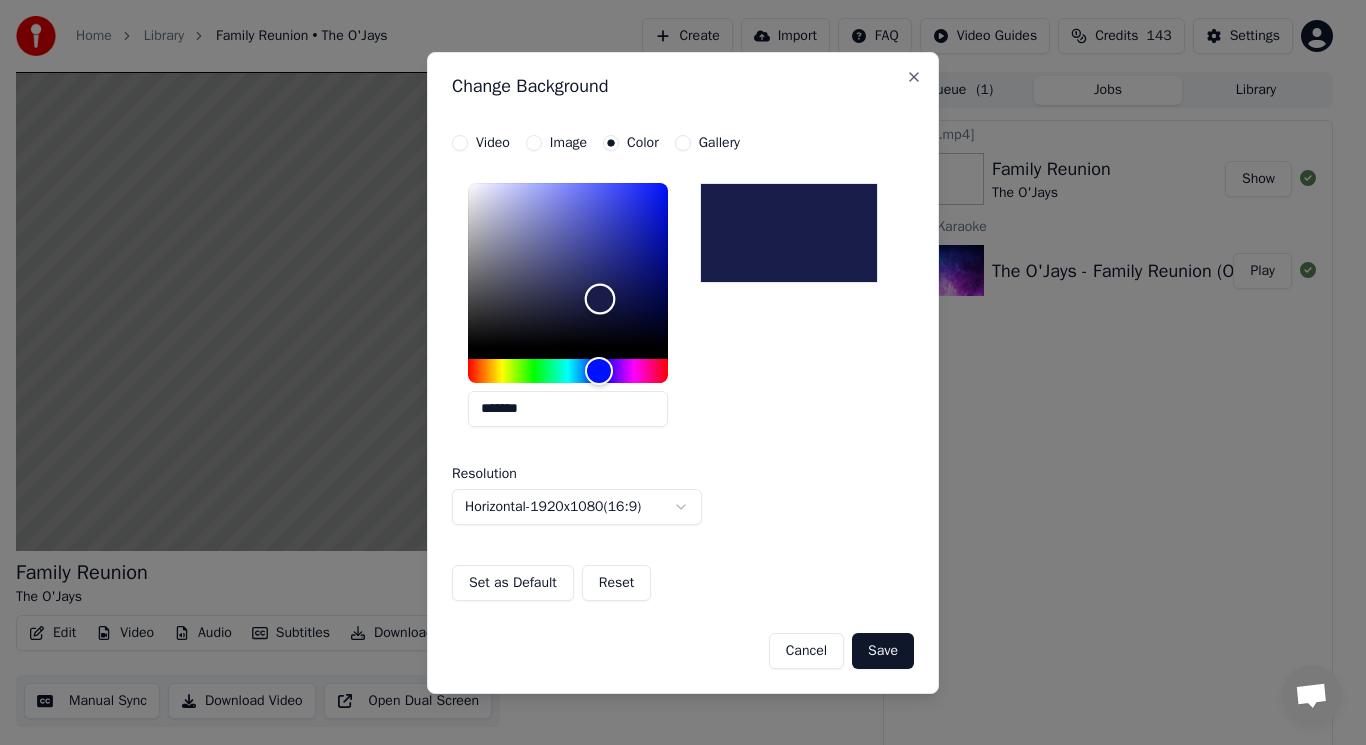 click at bounding box center [568, 265] 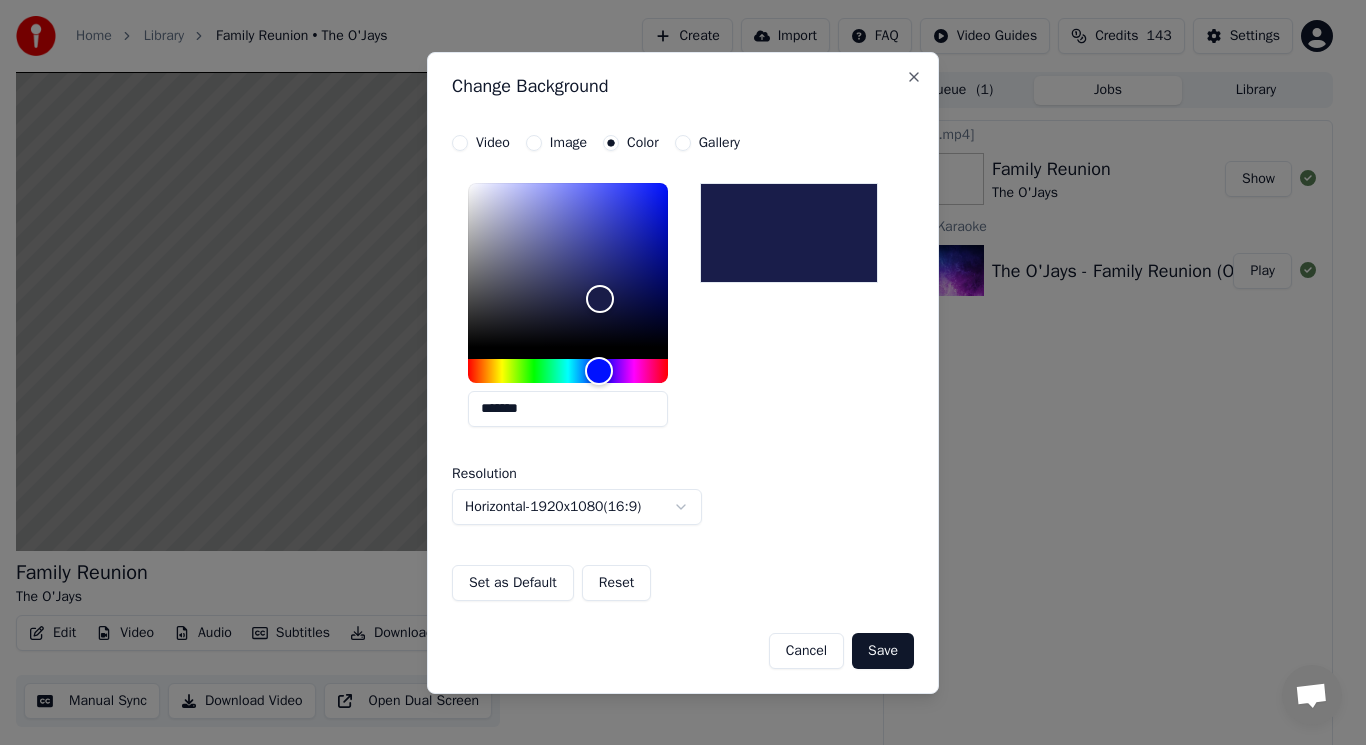 click on "Save" at bounding box center [883, 651] 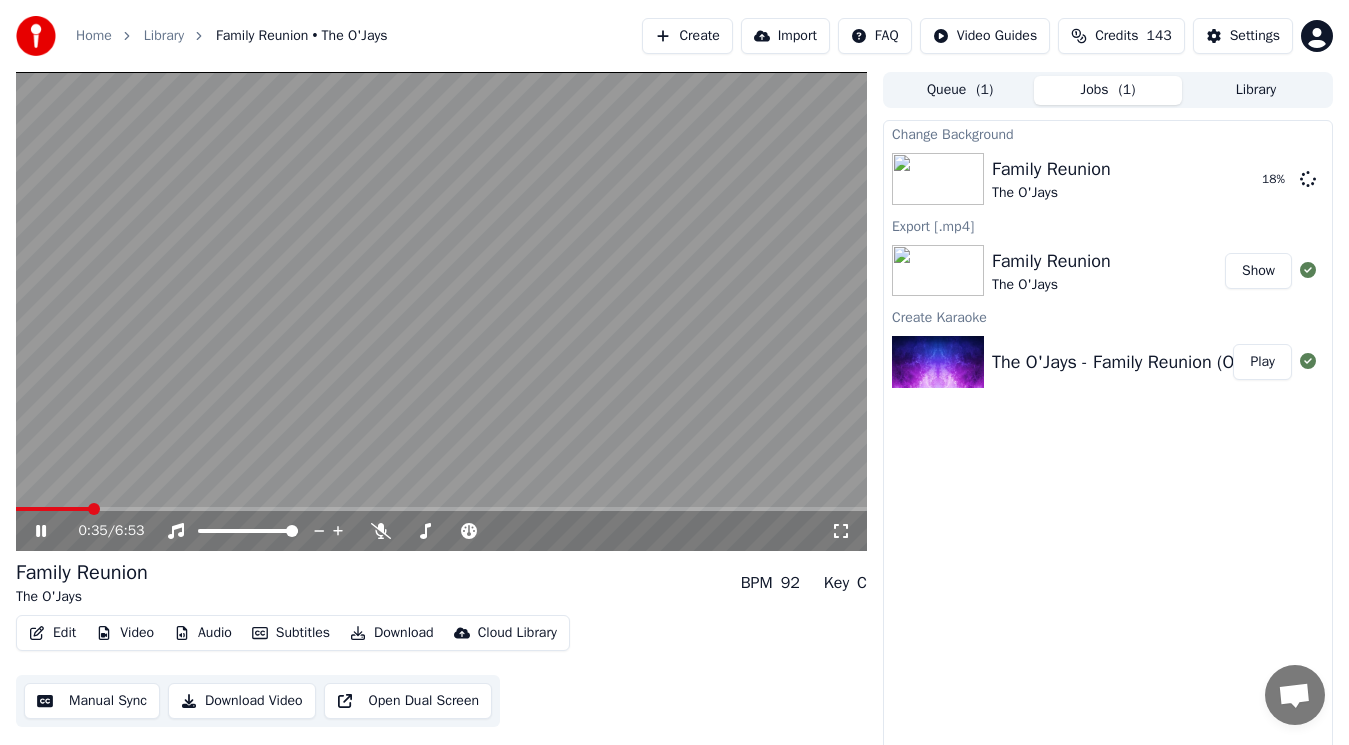 click 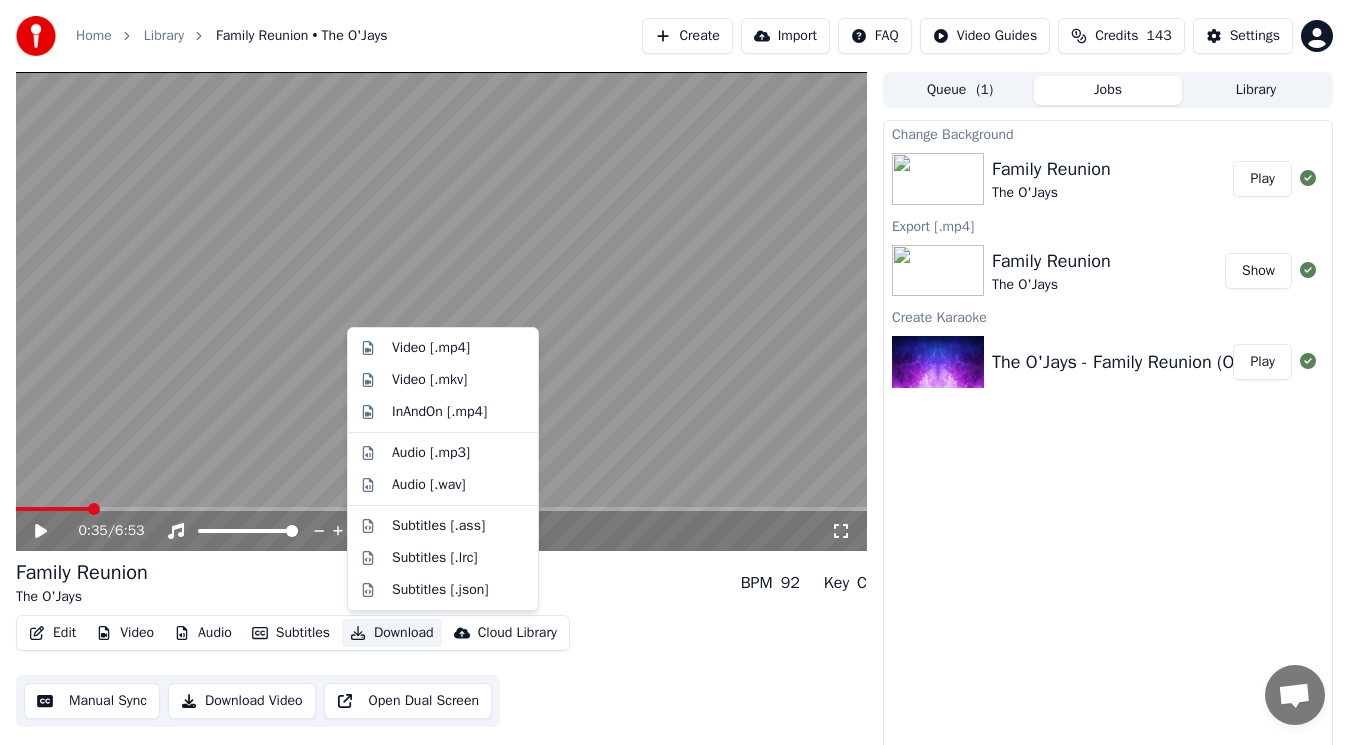 click on "Download" at bounding box center [392, 633] 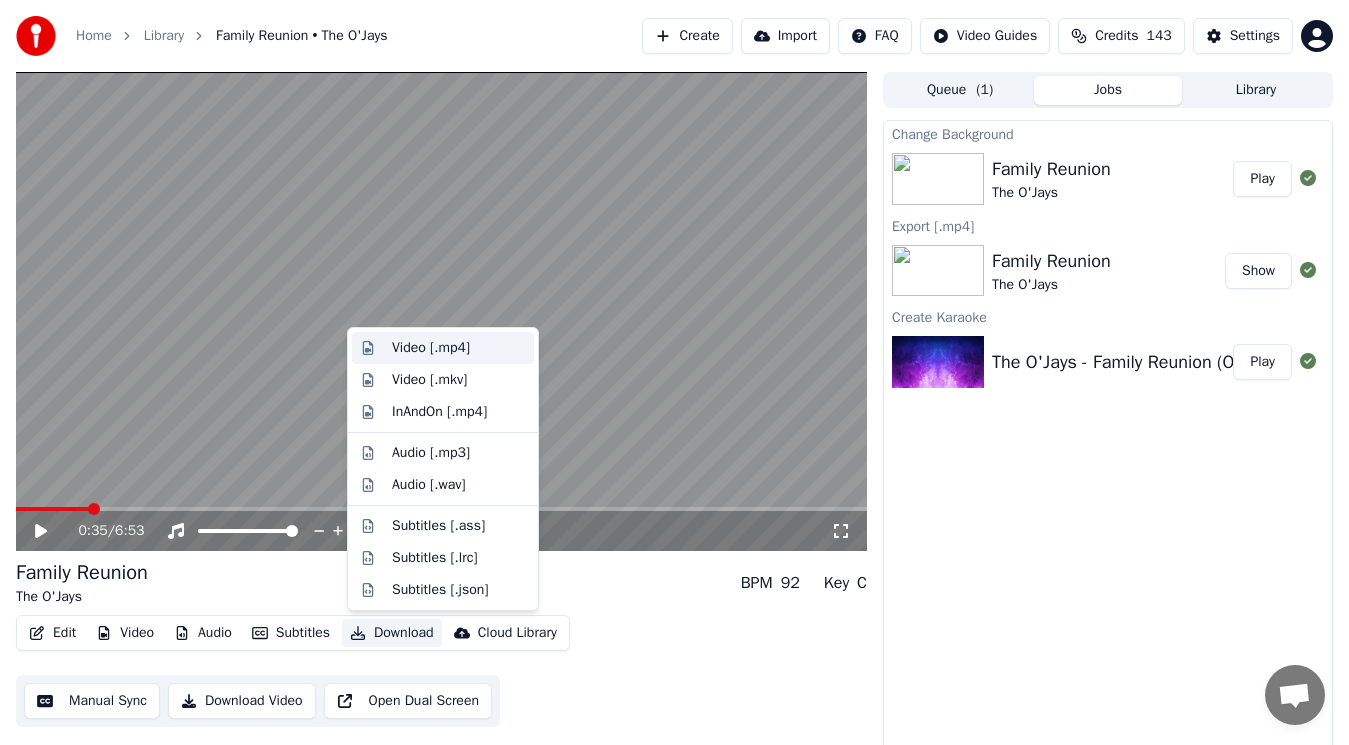 click on "Video [.mp4]" at bounding box center [431, 348] 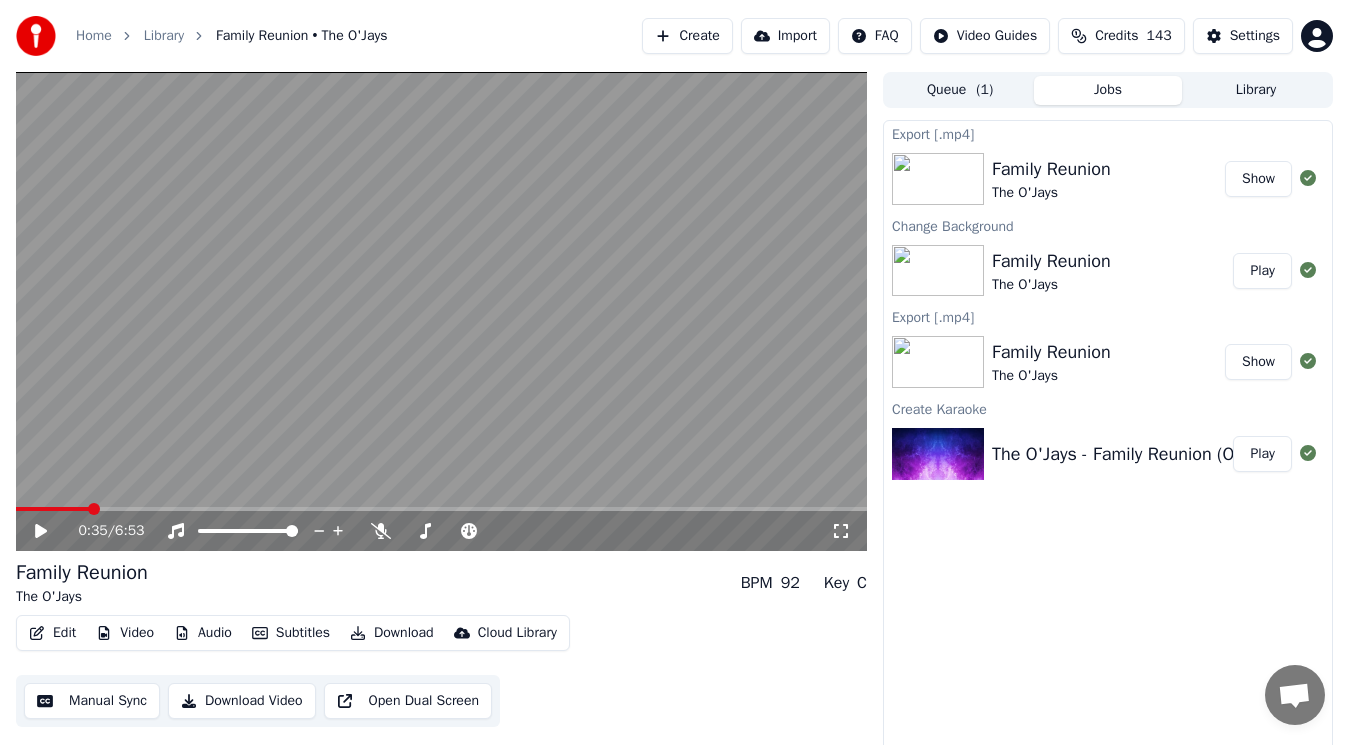 click on "Show" at bounding box center [1258, 179] 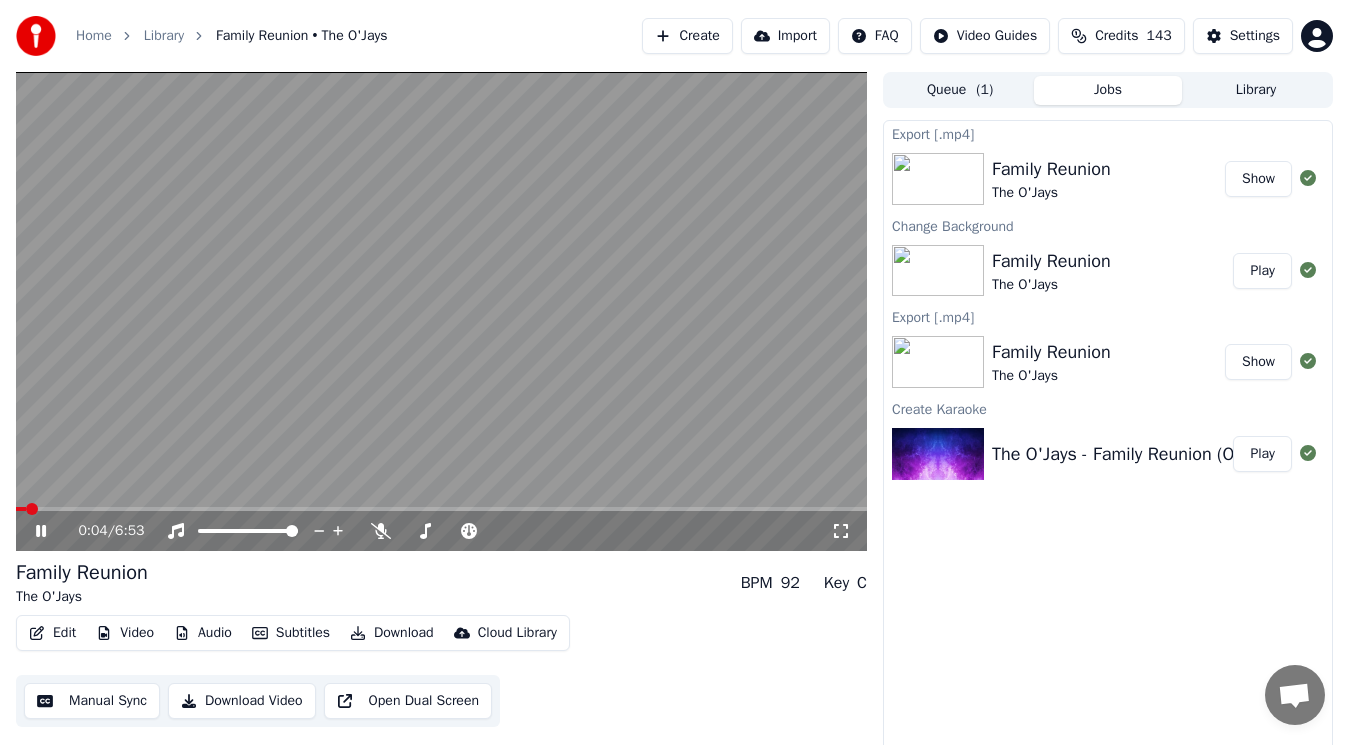 click 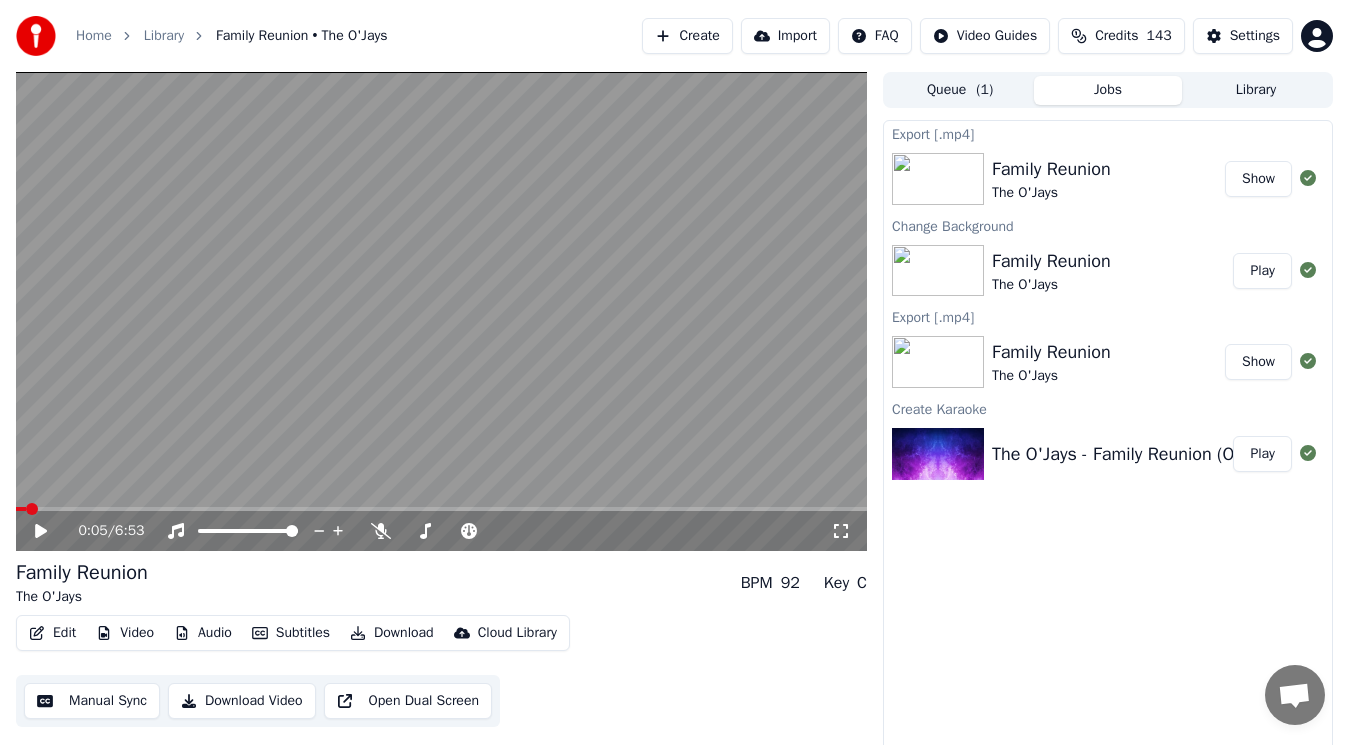 click on "Download" at bounding box center (392, 633) 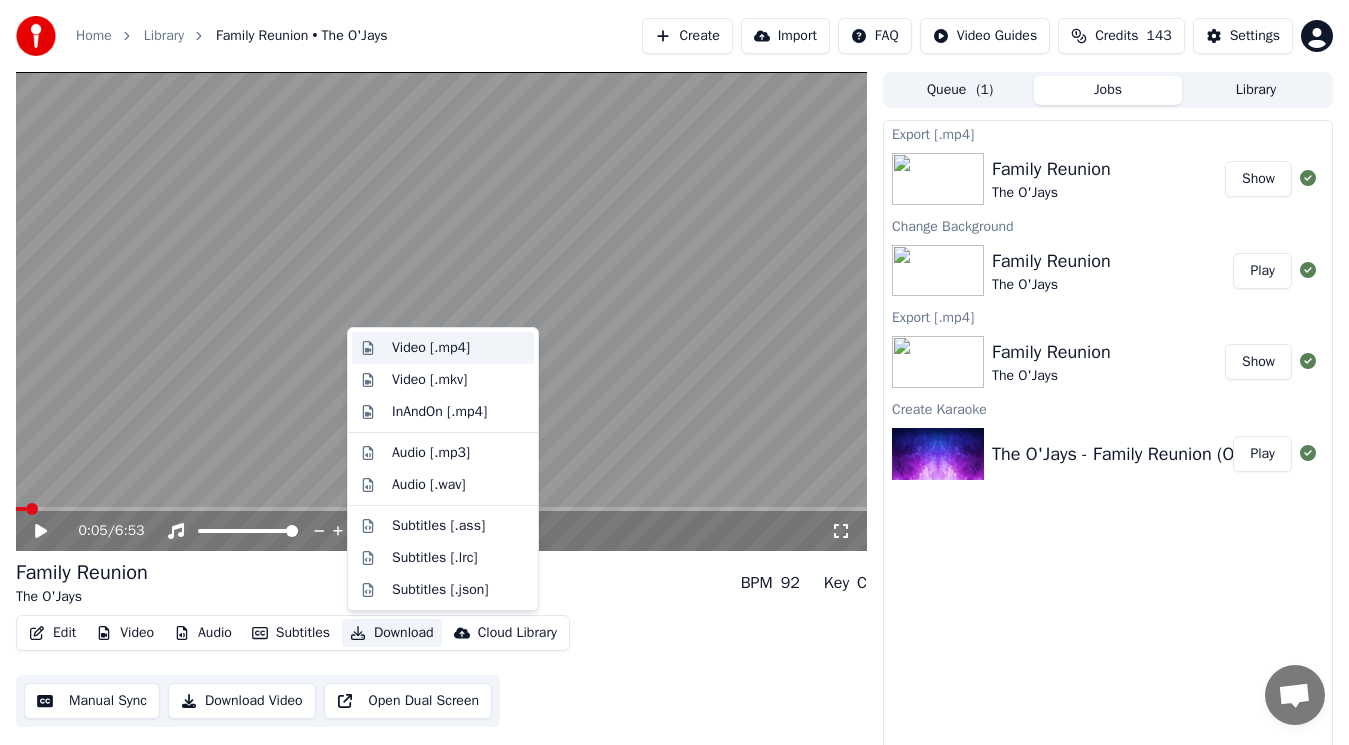 click on "Video [.mp4]" at bounding box center [431, 348] 